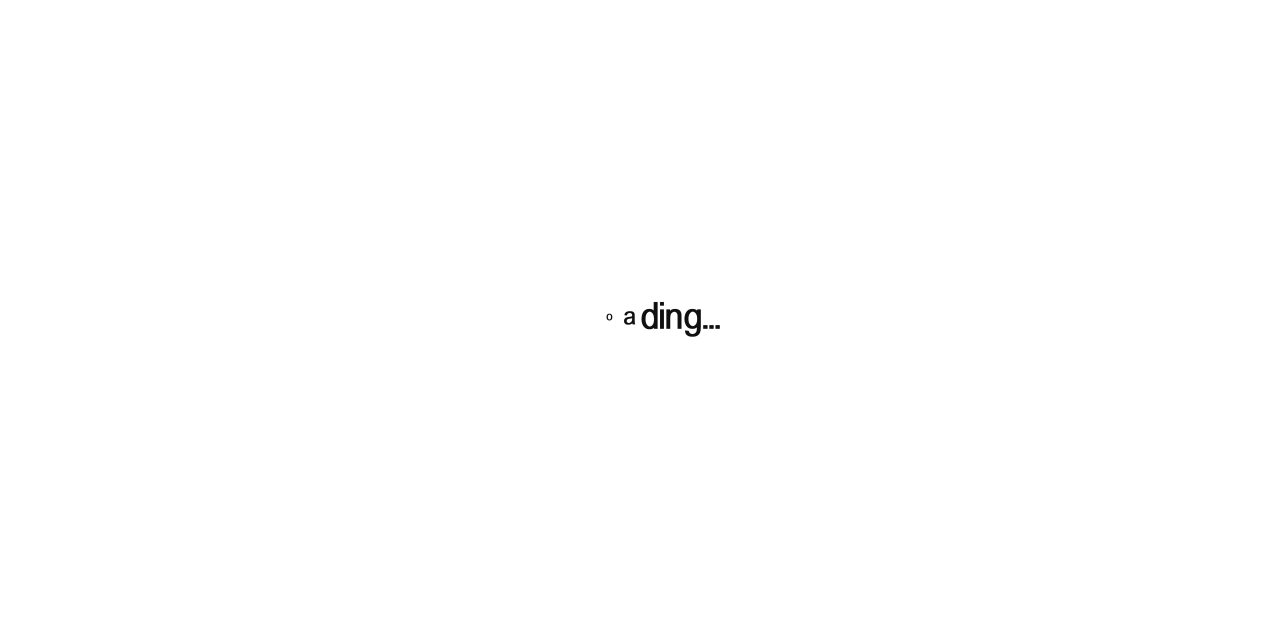 scroll, scrollTop: 0, scrollLeft: 0, axis: both 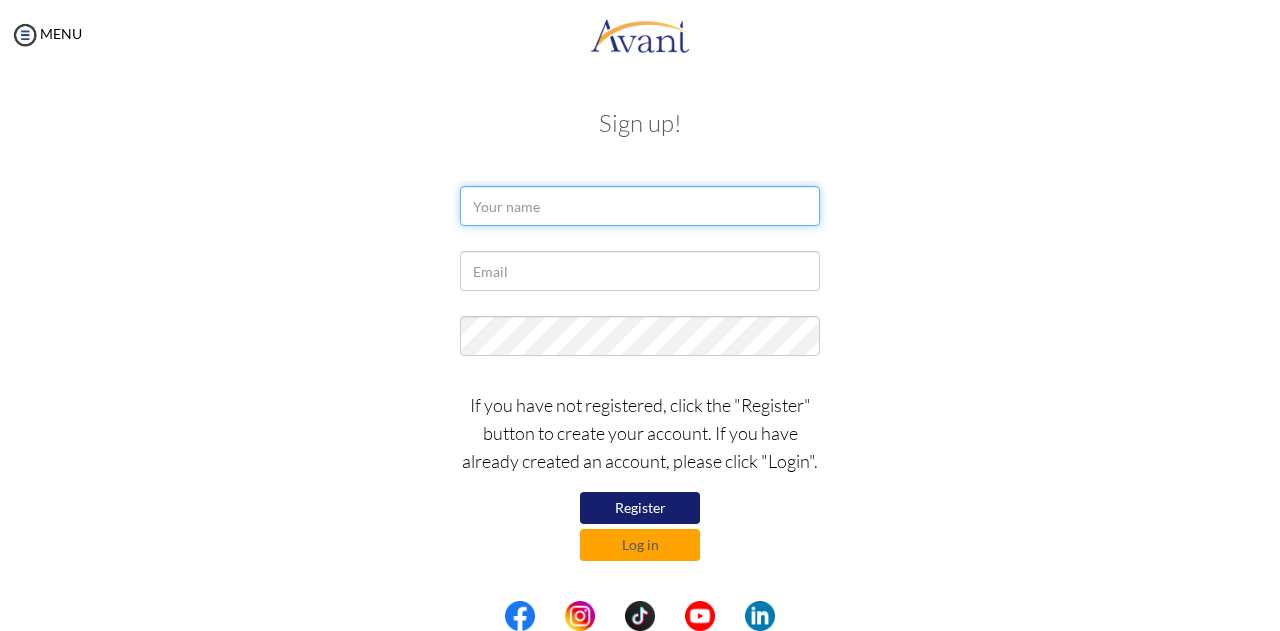 click at bounding box center [640, 206] 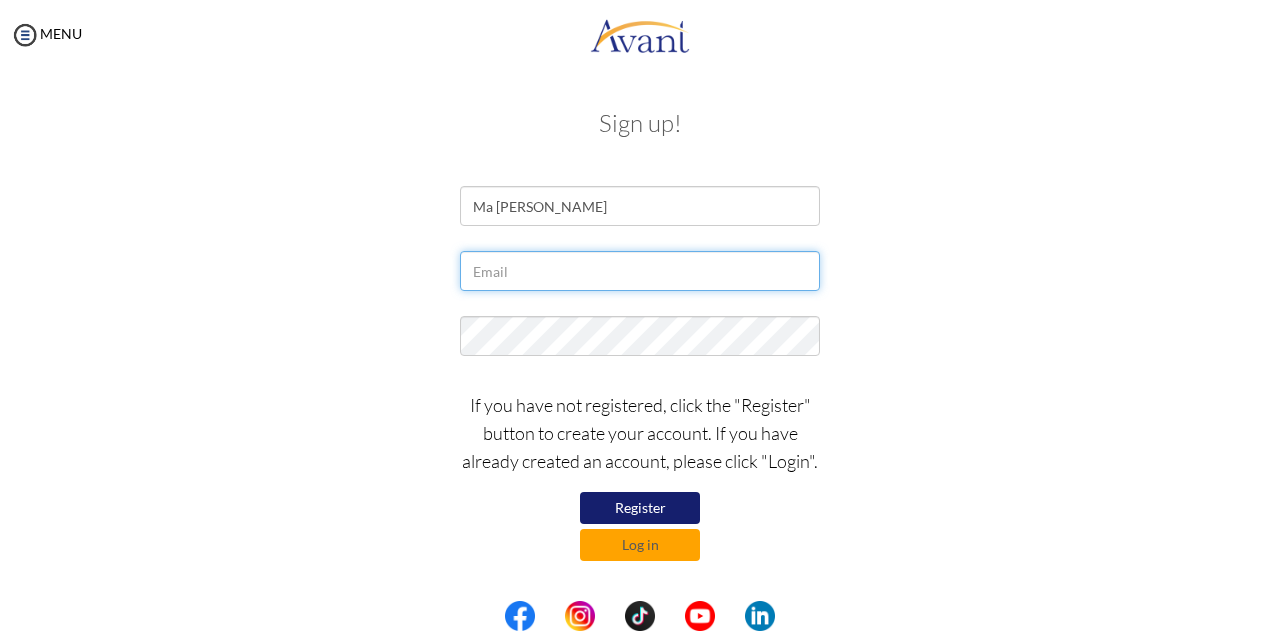 click at bounding box center (640, 271) 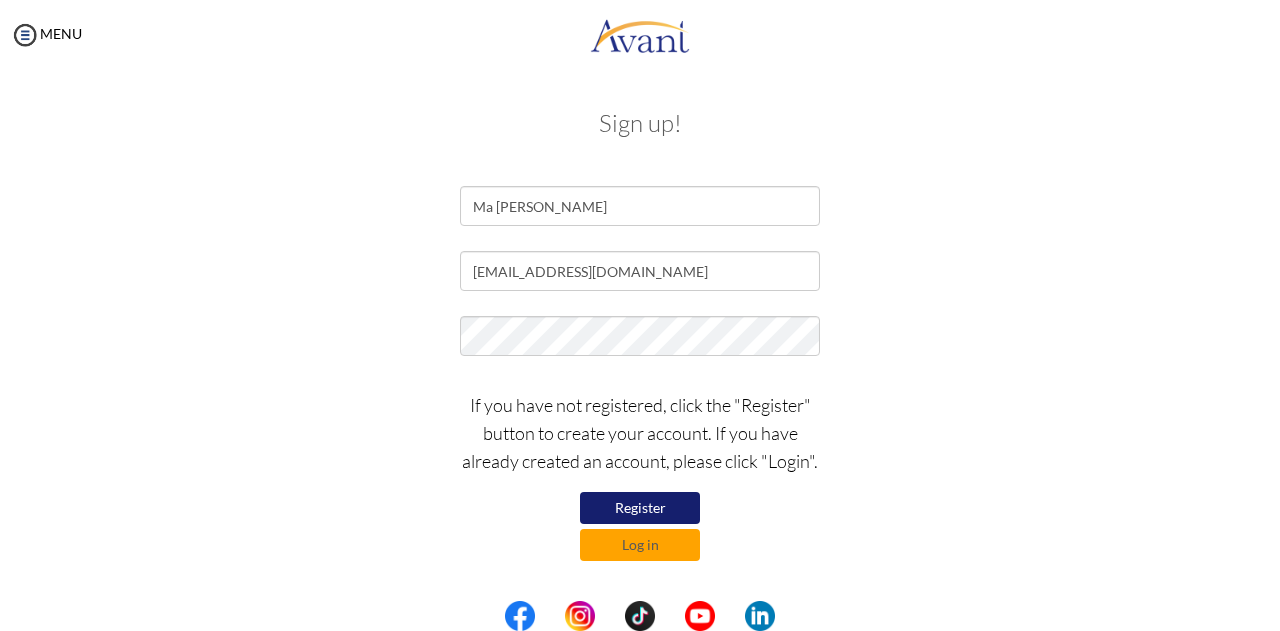 click on "Register" at bounding box center (640, 508) 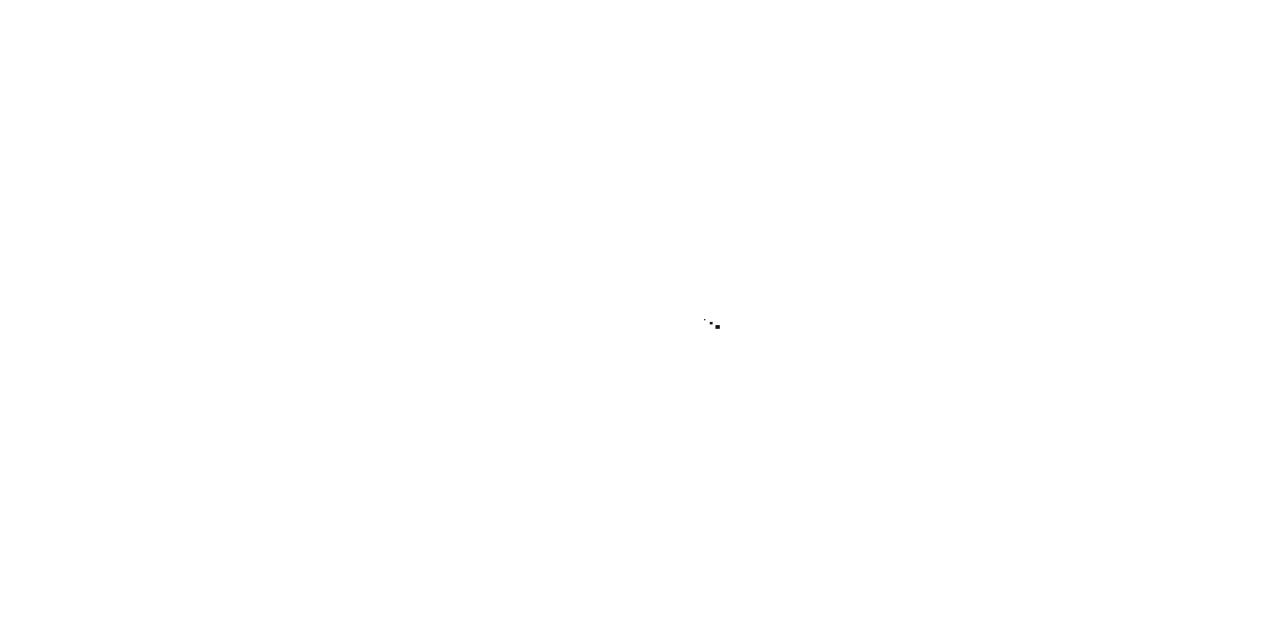 scroll, scrollTop: 0, scrollLeft: 0, axis: both 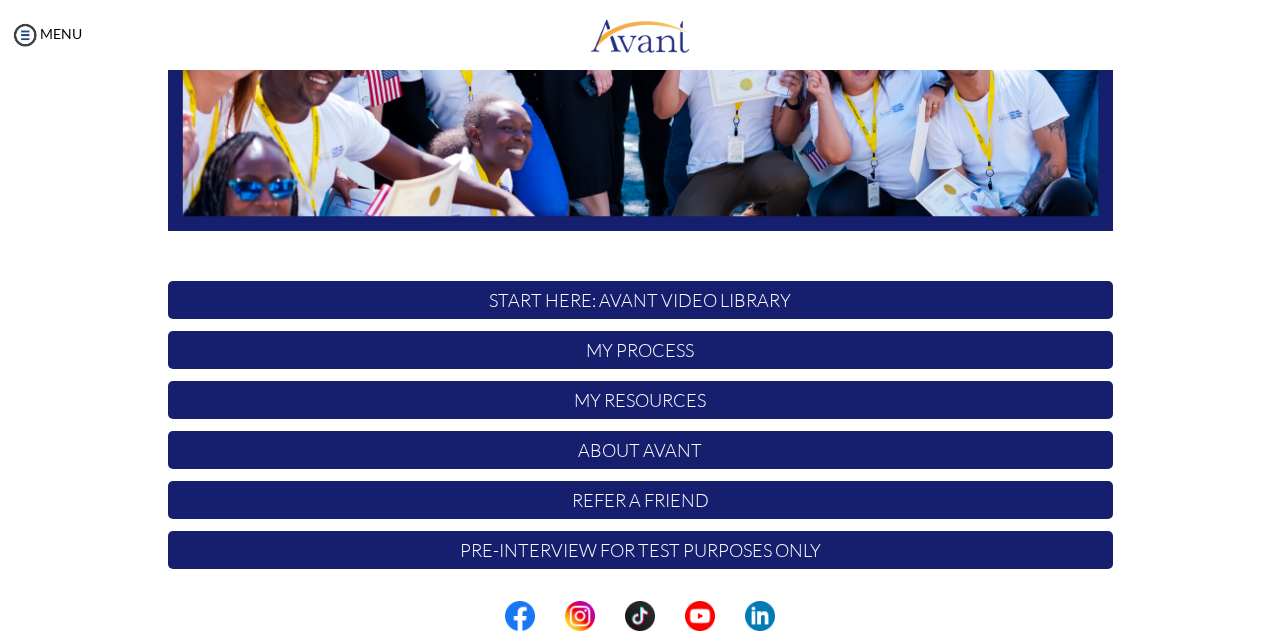 click on "Pre-Interview for test purposes only" at bounding box center [640, 550] 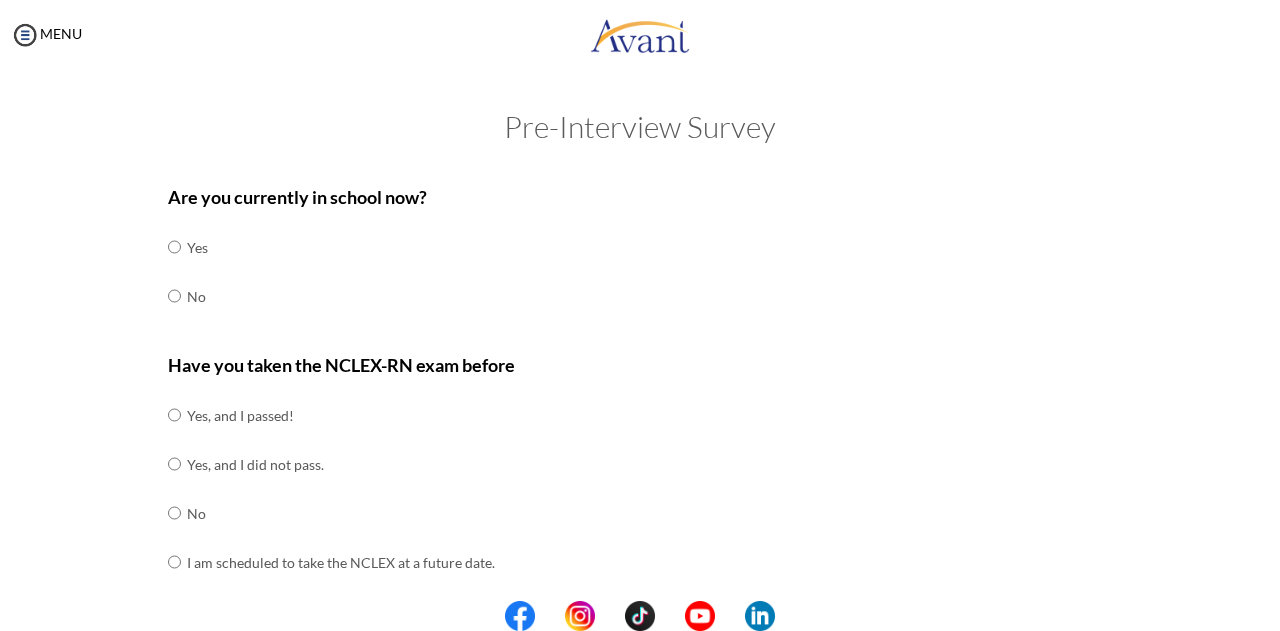 click at bounding box center [184, 296] 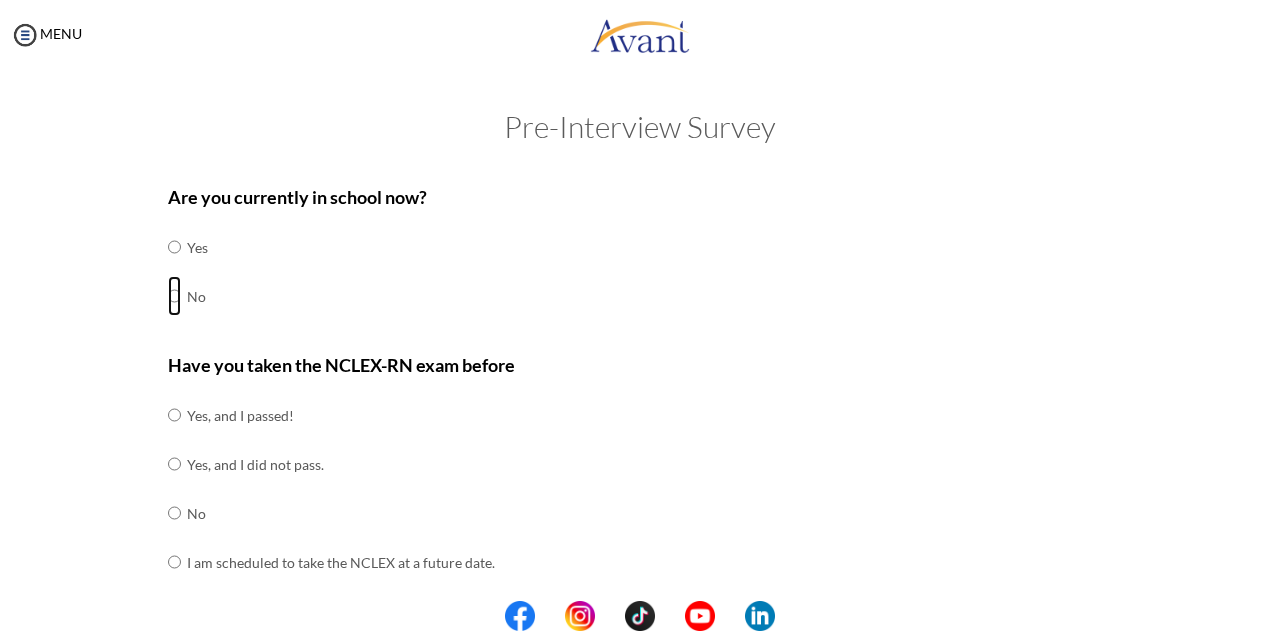 click at bounding box center (174, 247) 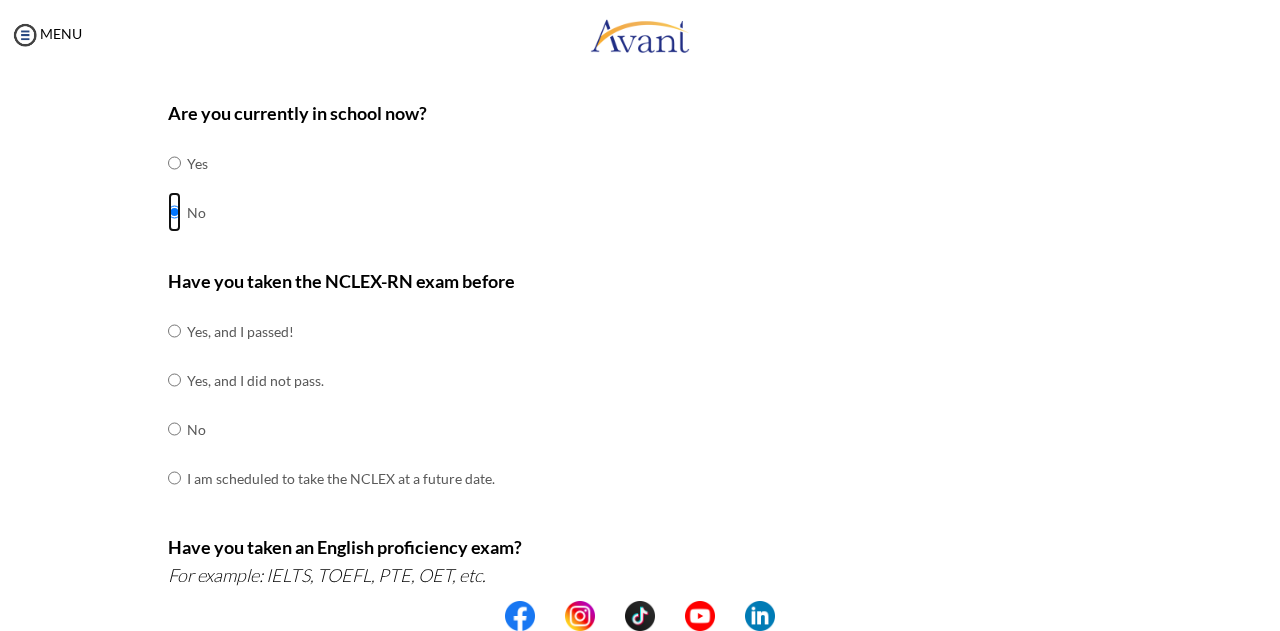 scroll, scrollTop: 200, scrollLeft: 0, axis: vertical 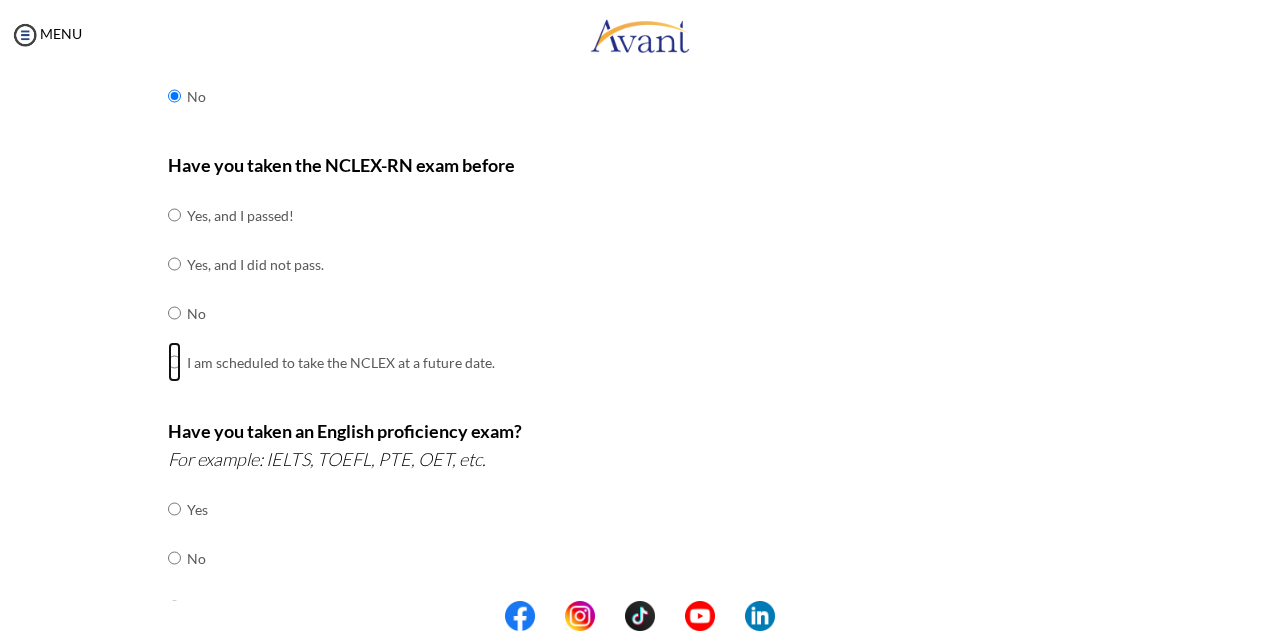 click at bounding box center [174, 215] 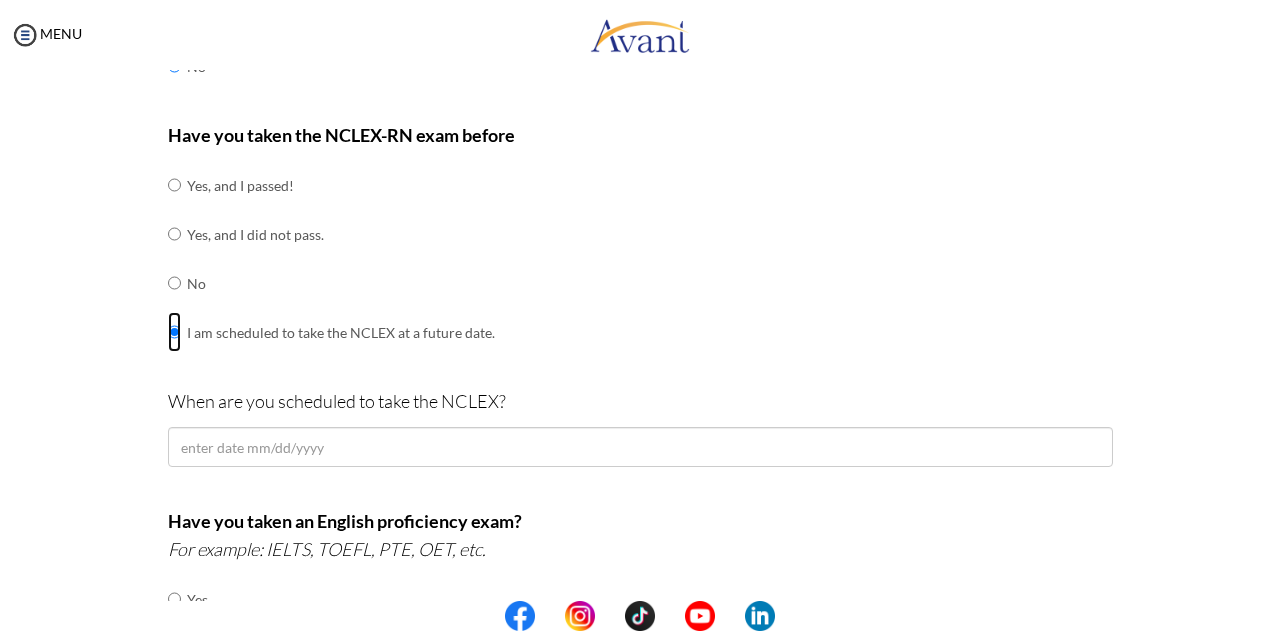 scroll, scrollTop: 200, scrollLeft: 0, axis: vertical 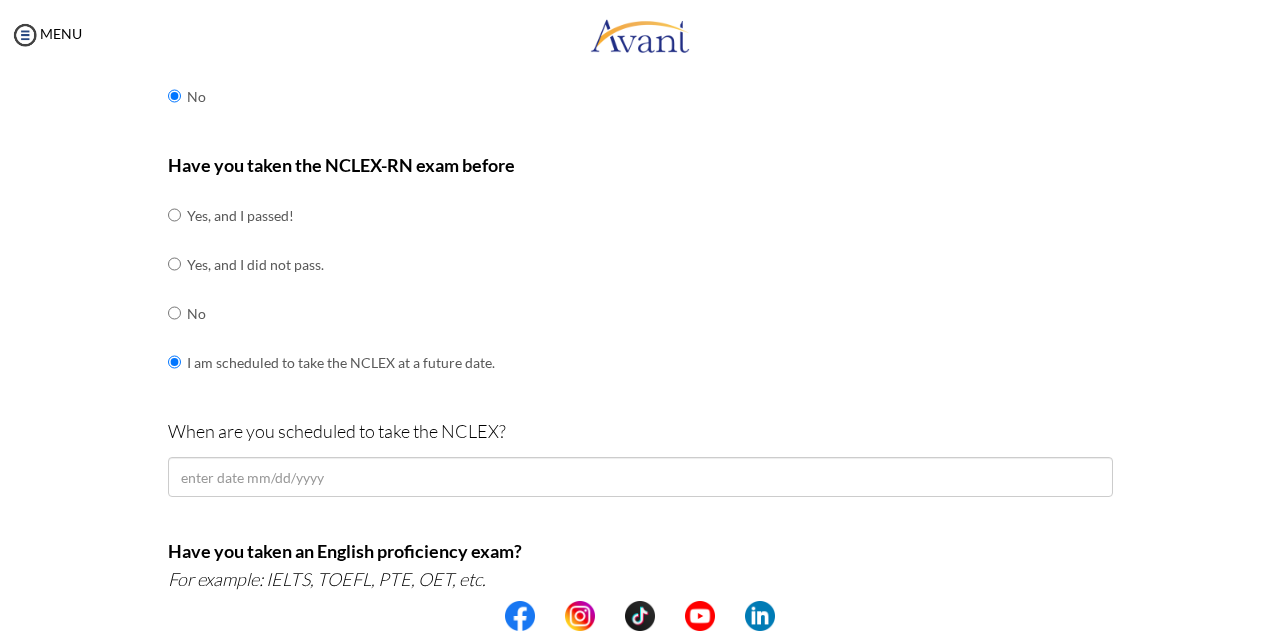click at bounding box center (184, 264) 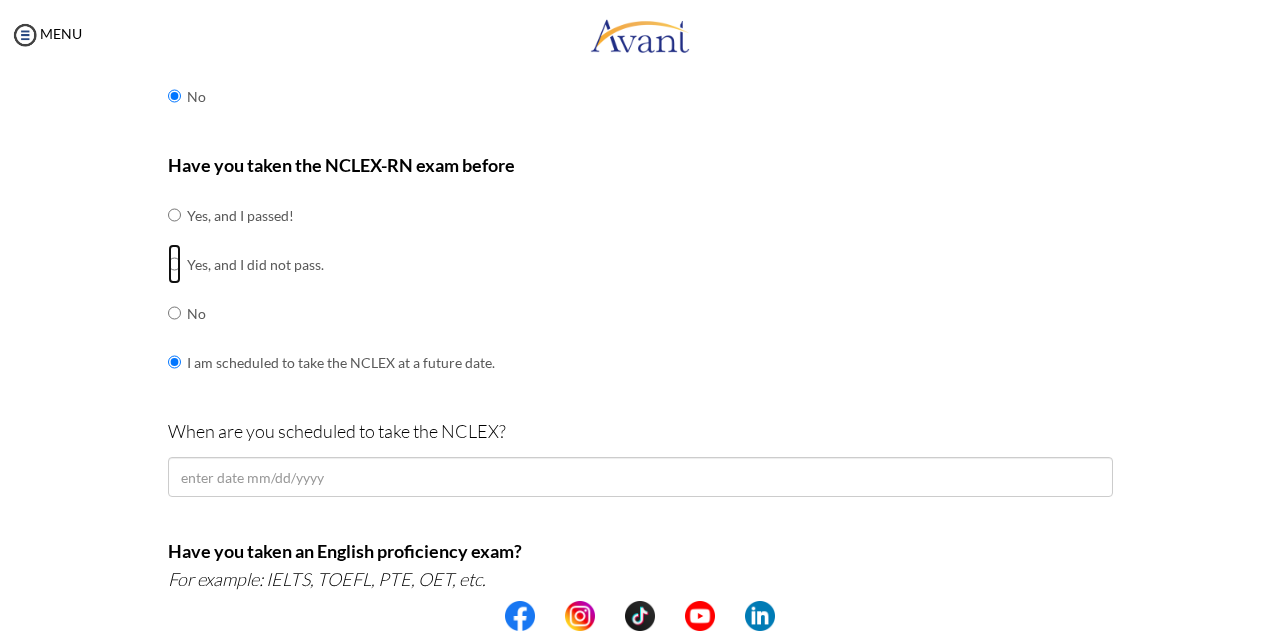 click at bounding box center [174, 215] 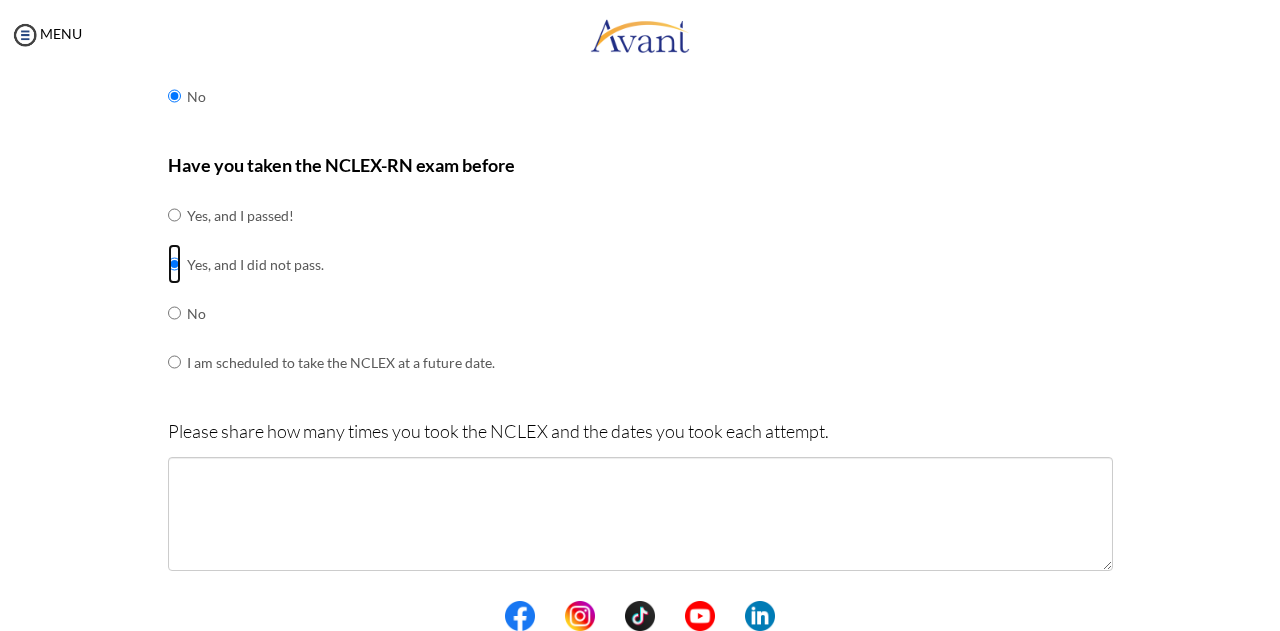 scroll, scrollTop: 300, scrollLeft: 0, axis: vertical 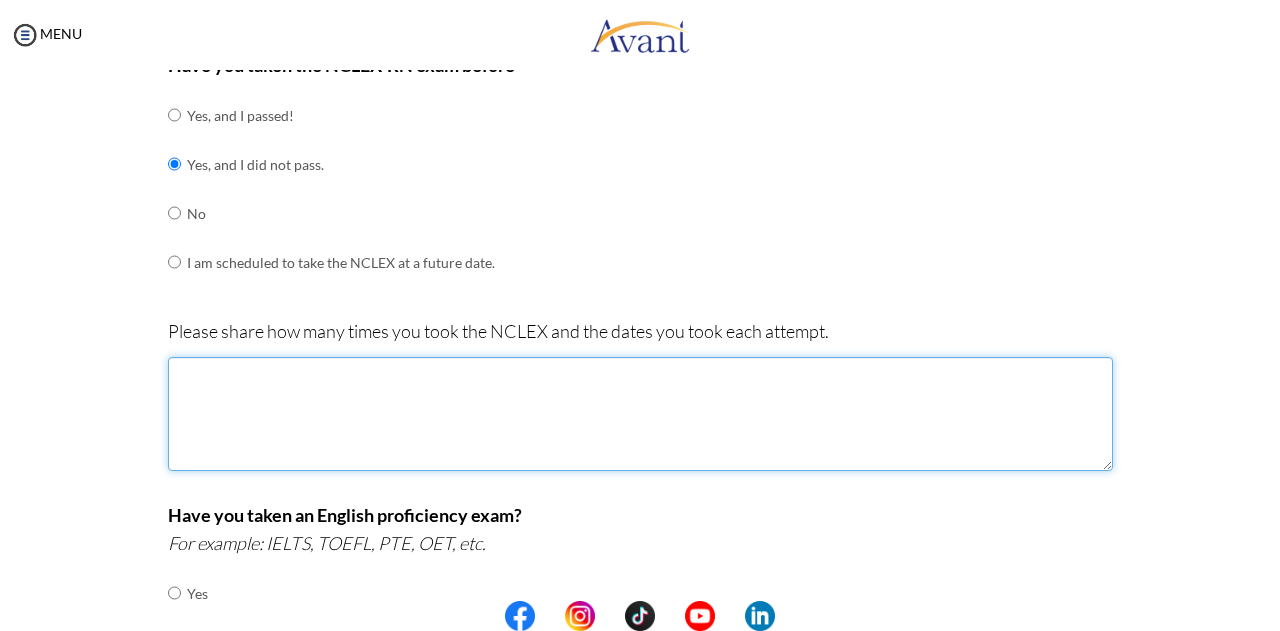 click at bounding box center [640, 414] 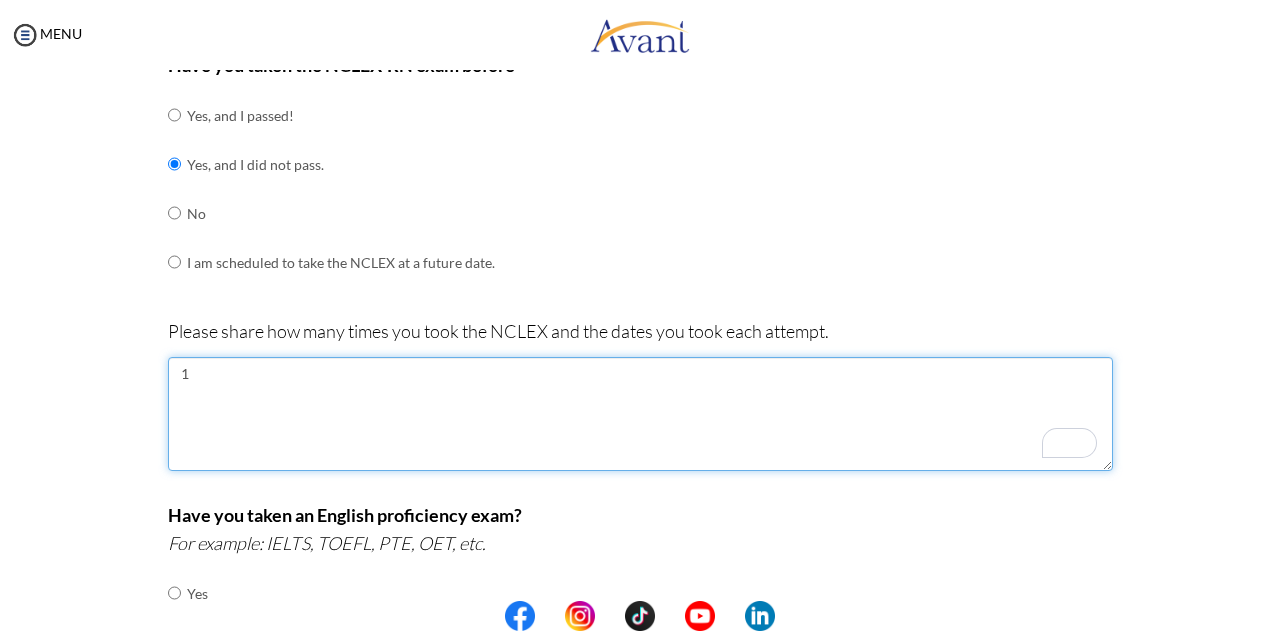 scroll, scrollTop: 700, scrollLeft: 0, axis: vertical 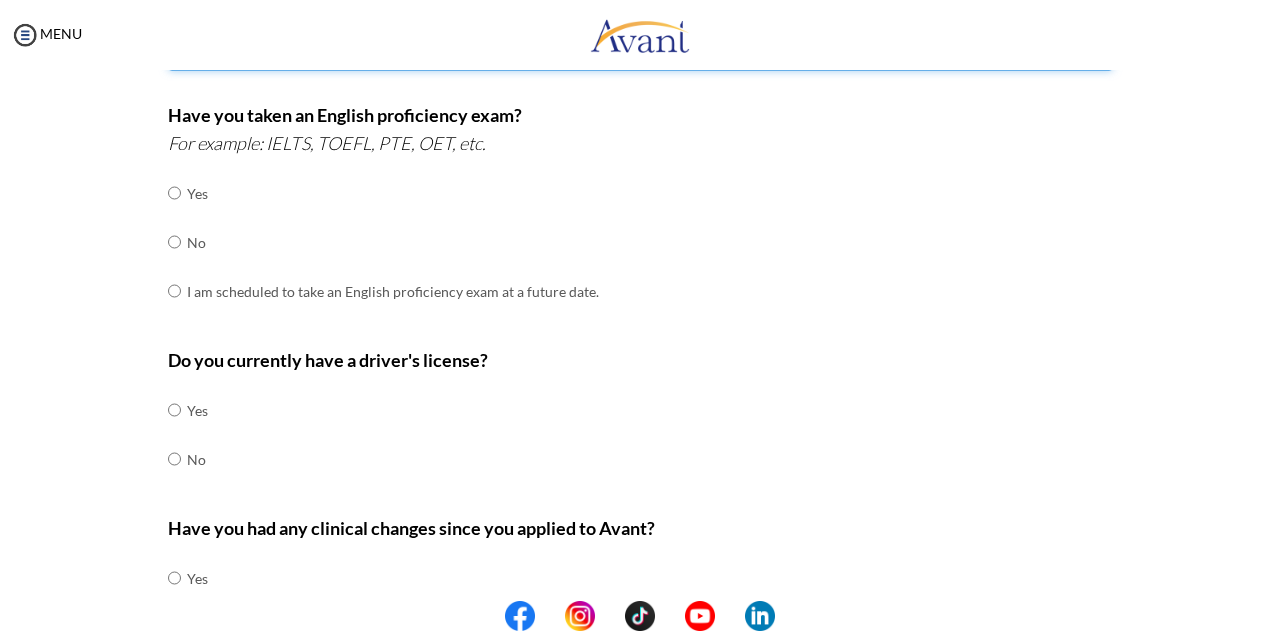 type on "1" 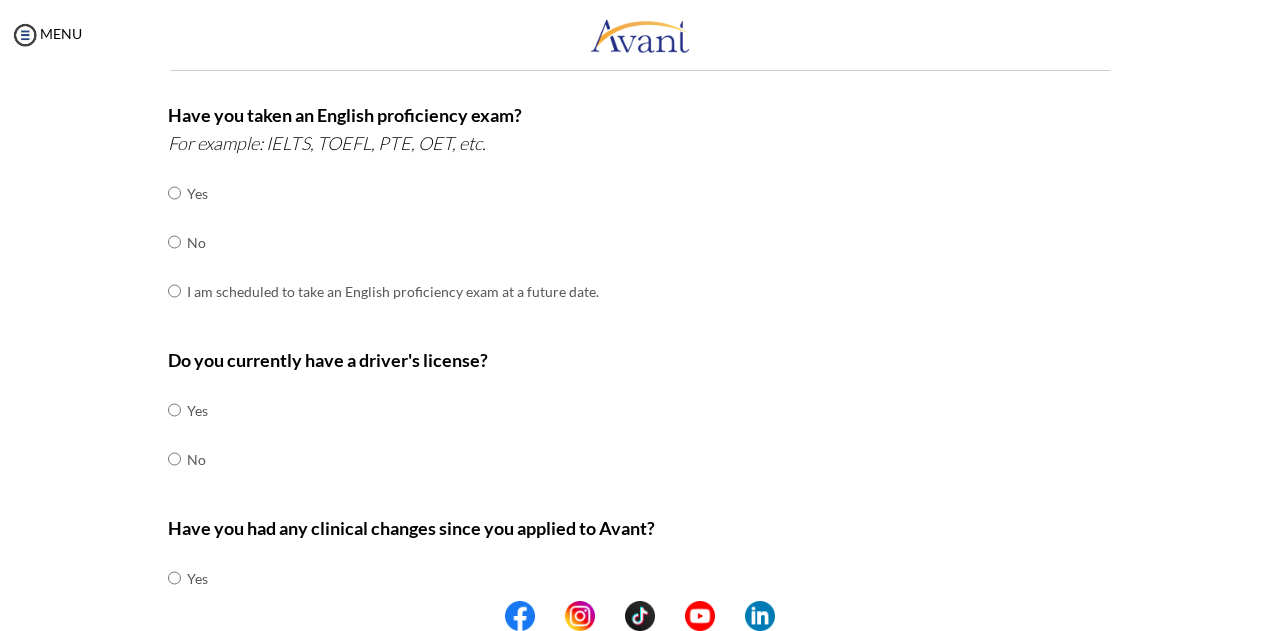 click on "No" at bounding box center (393, 242) 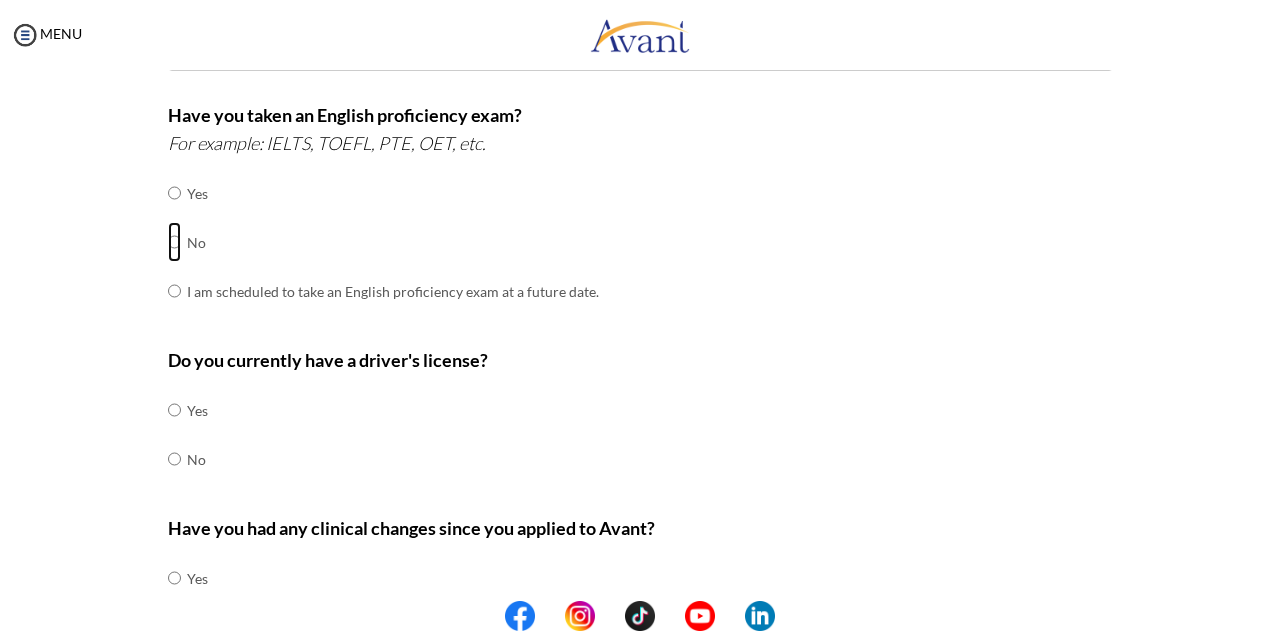 click at bounding box center [174, 193] 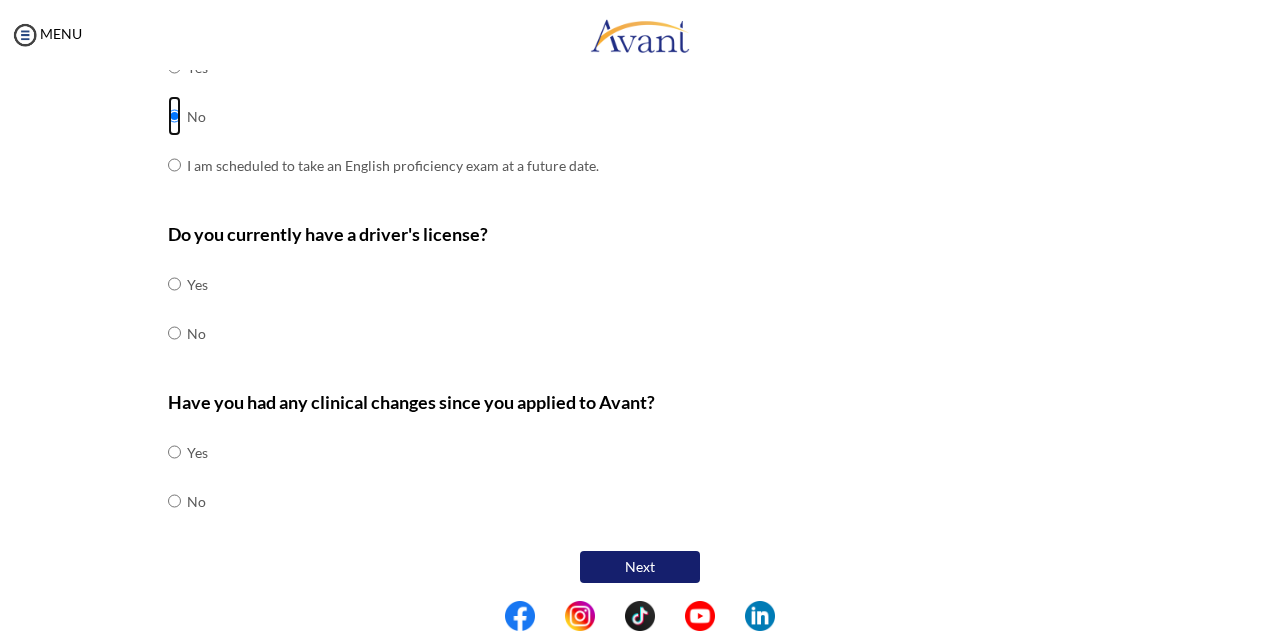 scroll, scrollTop: 828, scrollLeft: 0, axis: vertical 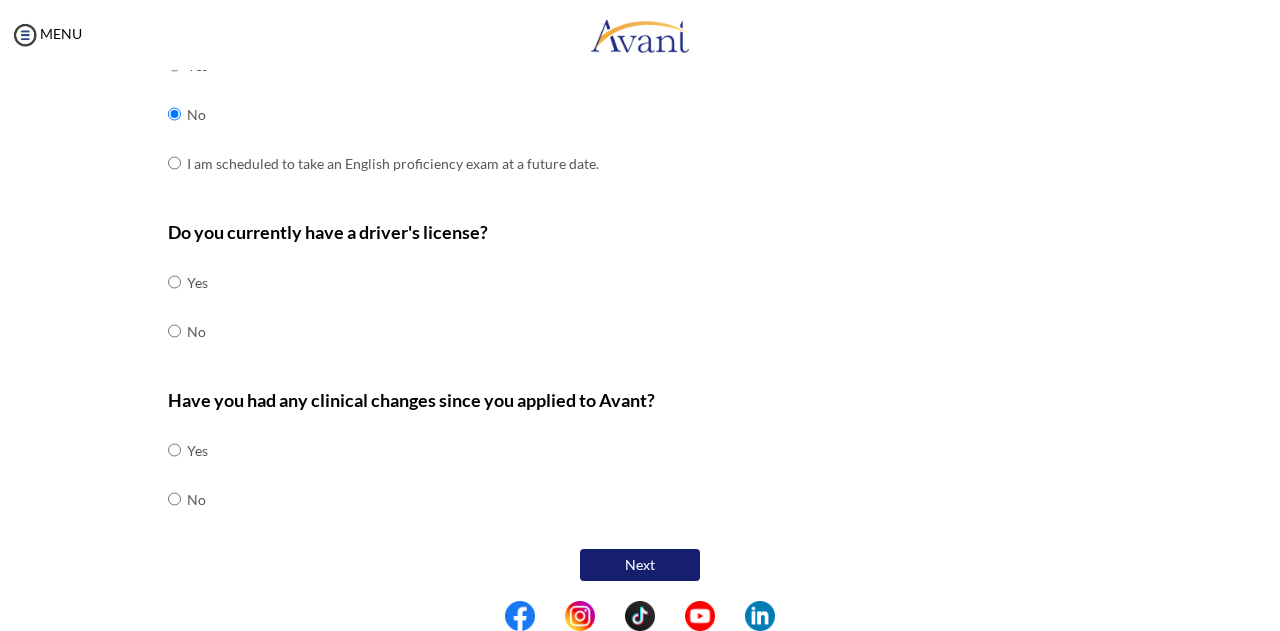 click on "Are you currently in school now?
Yes
No
Have you taken the NCLEX-RN exam before
Yes, and I passed!
Yes, and I did not pass.
No
I am scheduled to take the NCLEX at a future date.
Please share how many times you took the NCLEX and the dates you took each attempt.
1
When are you scheduled to take the NCLEX?
Have you taken an English proficiency exam? For example: IELTS, TOEFL, PTE, OET, etc.
Yes
No
No" at bounding box center [640, -35] 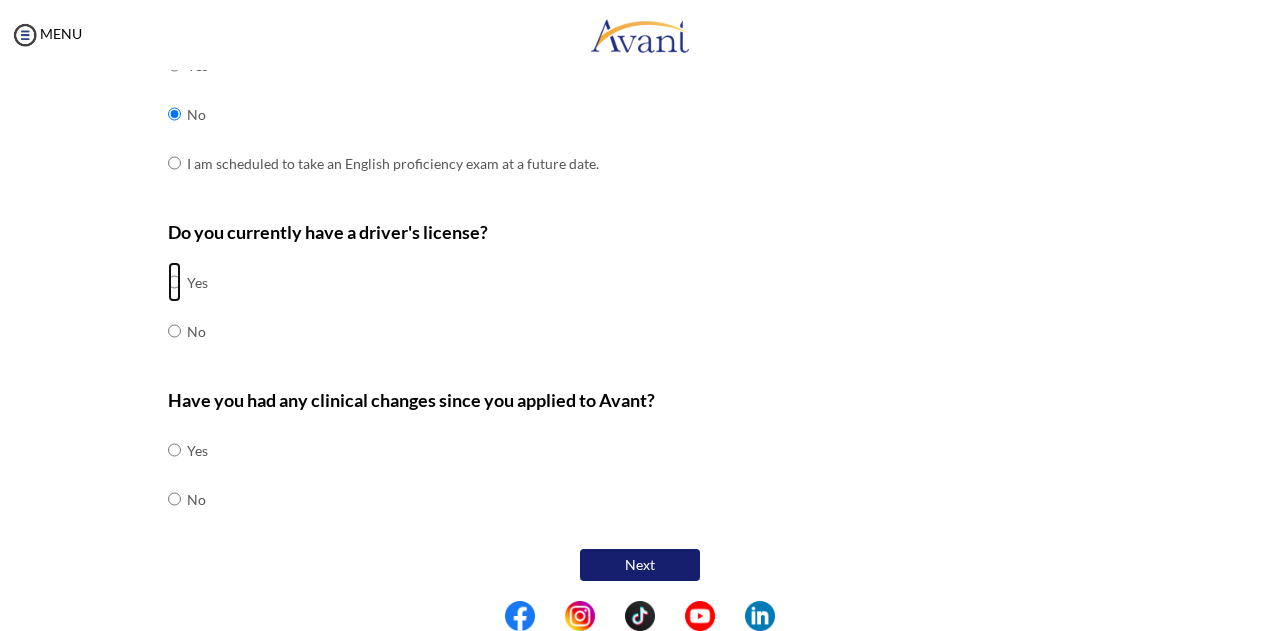 click at bounding box center [174, 282] 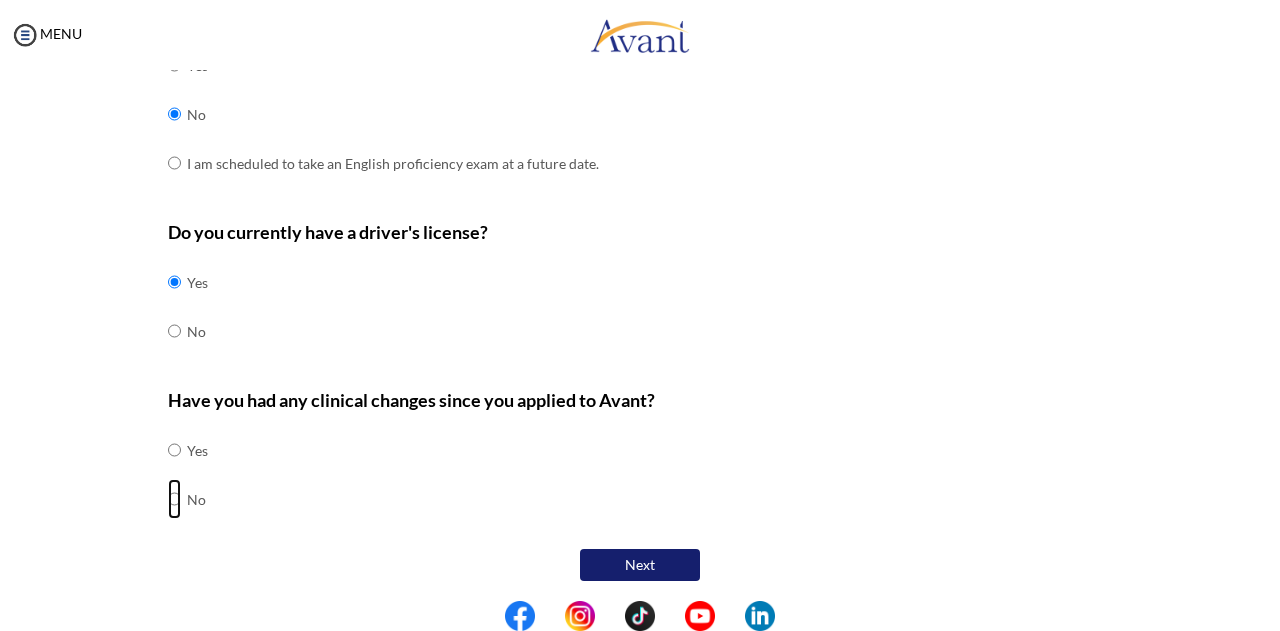click at bounding box center (174, 450) 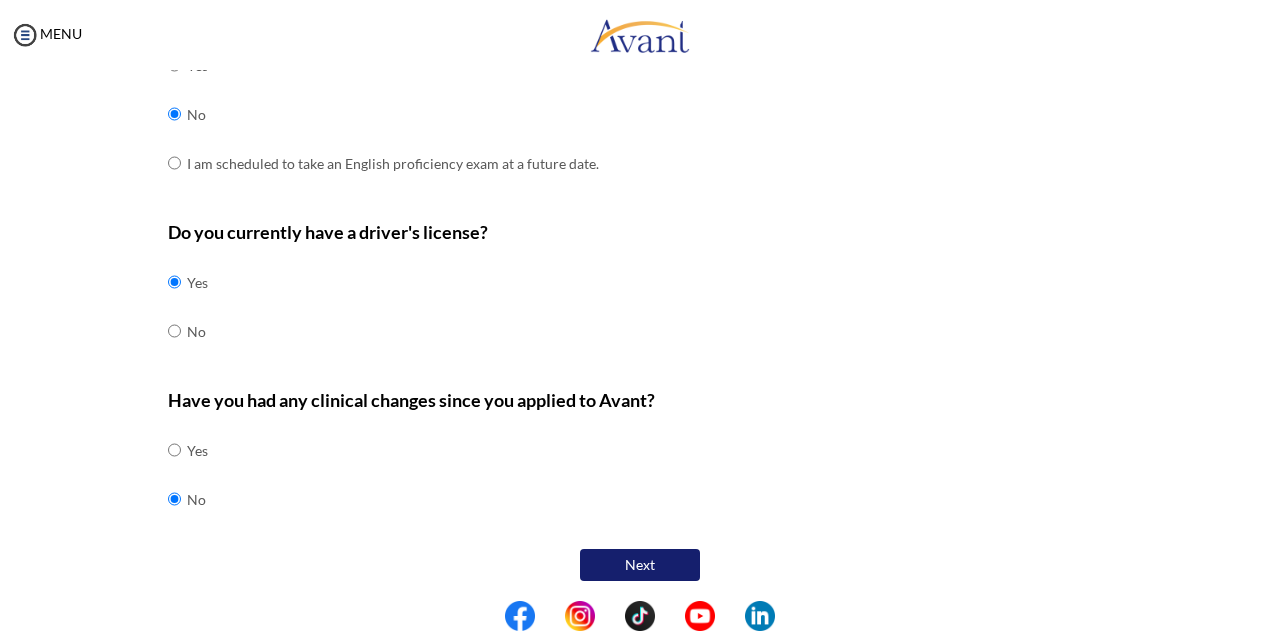 click on "Next" at bounding box center [640, 565] 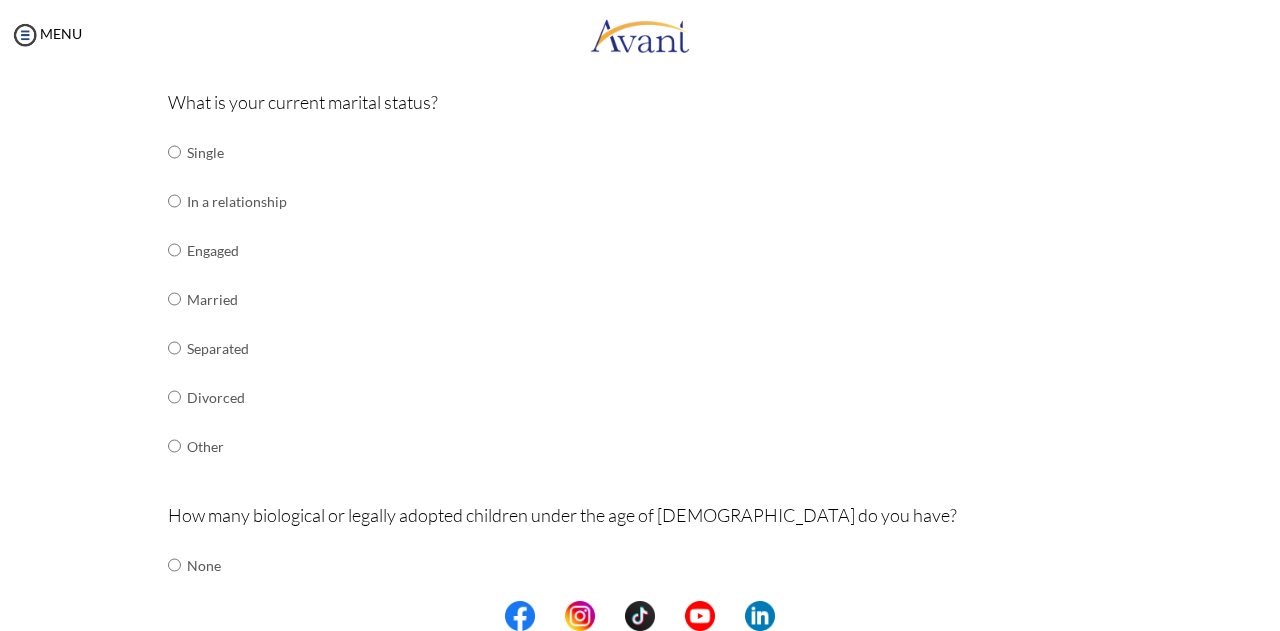 scroll, scrollTop: 240, scrollLeft: 0, axis: vertical 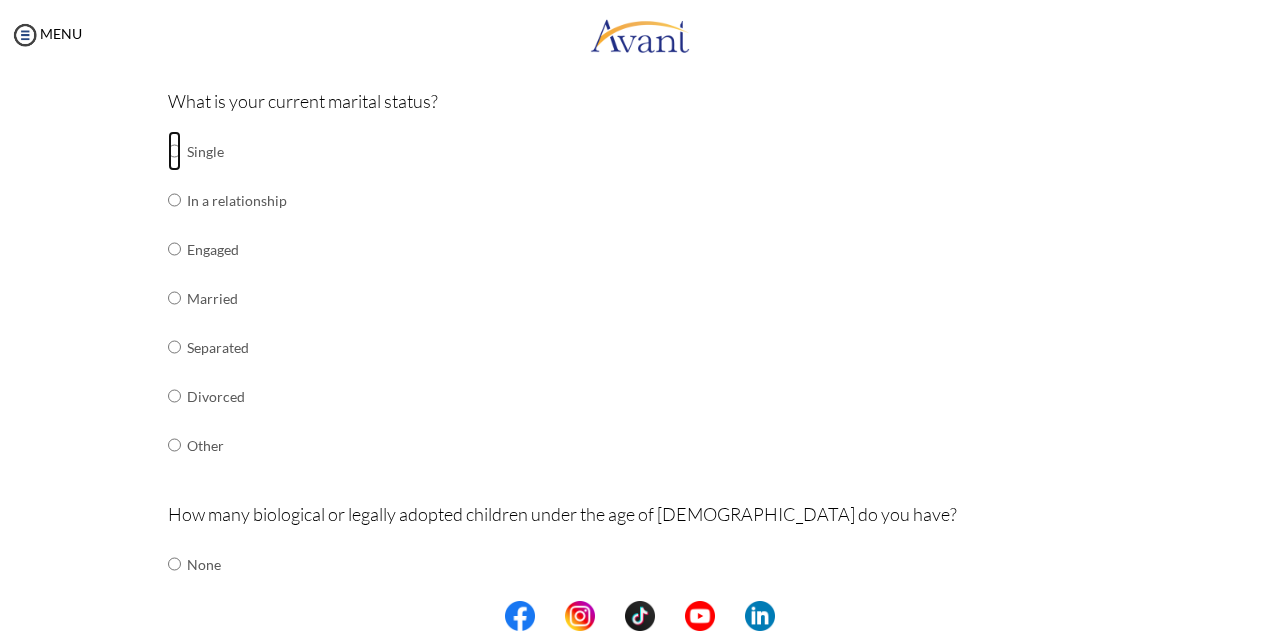 click at bounding box center [174, 151] 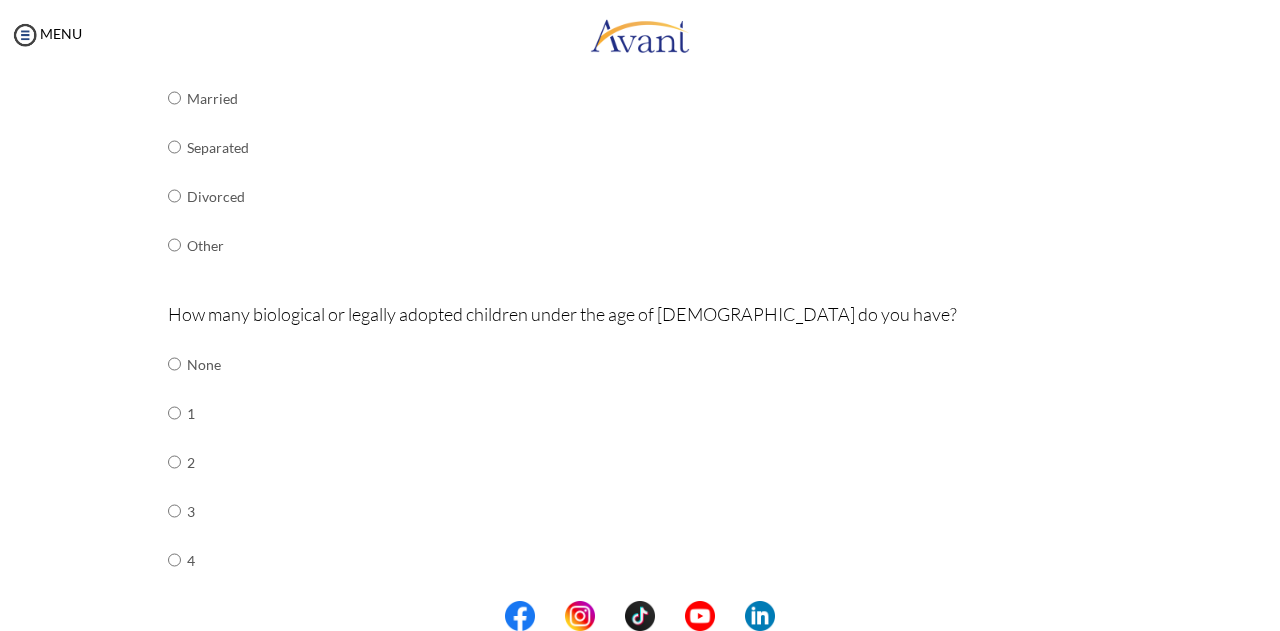 scroll, scrollTop: 640, scrollLeft: 0, axis: vertical 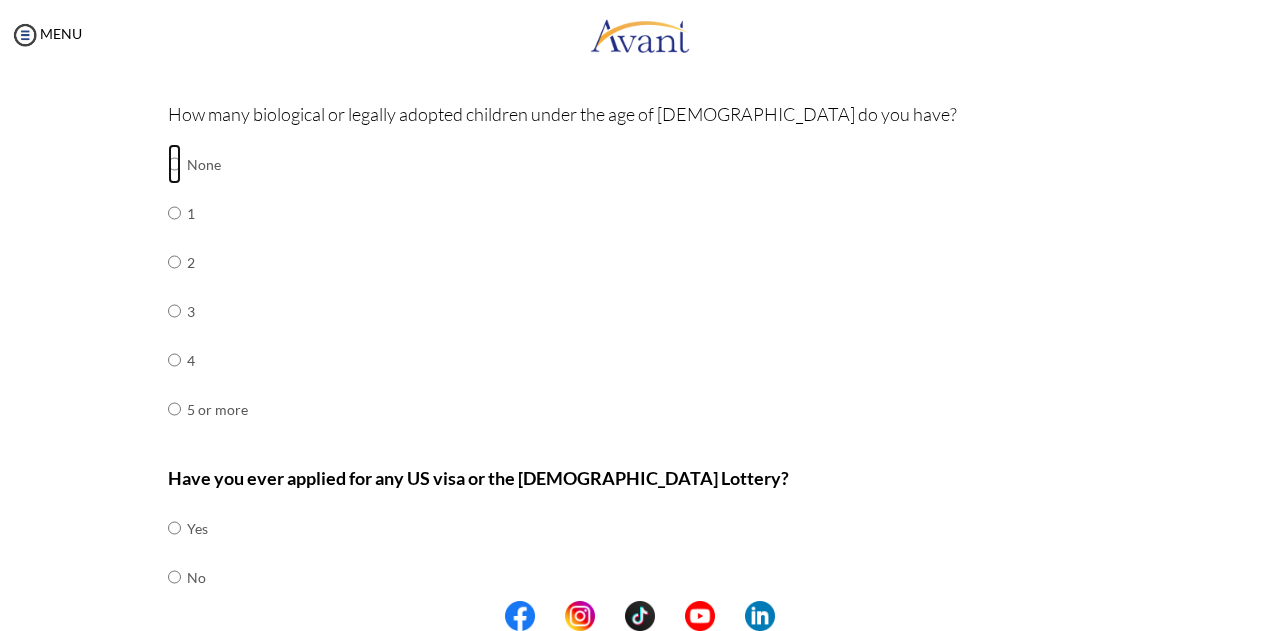 click at bounding box center [174, 164] 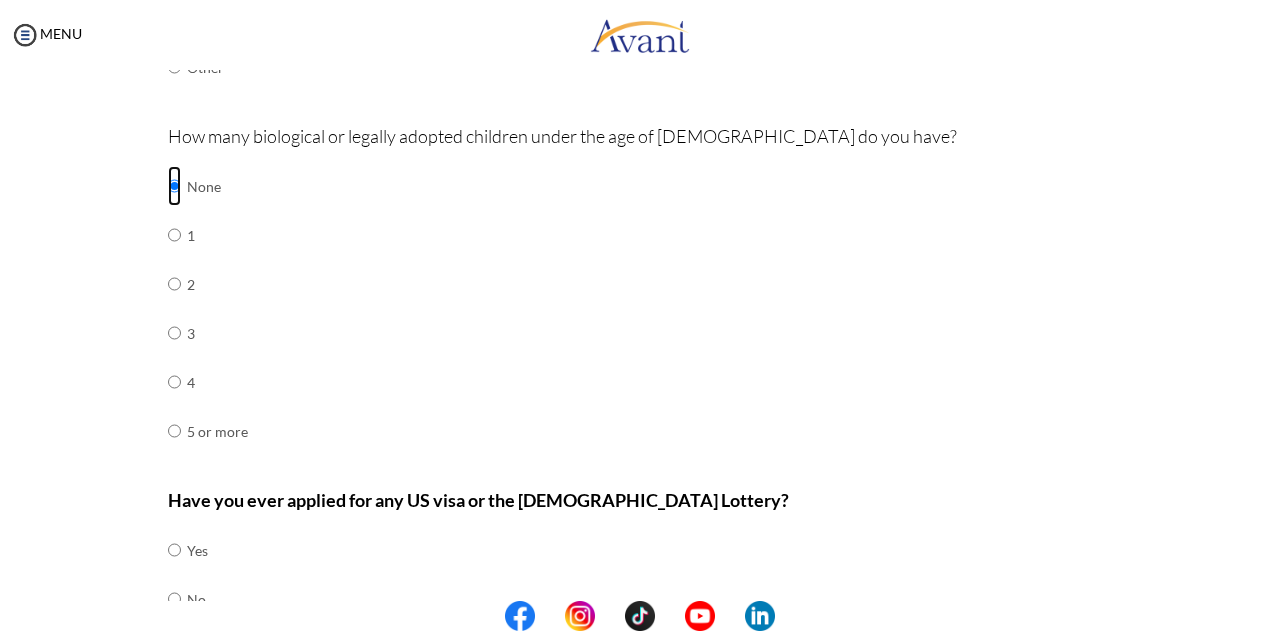 scroll, scrollTop: 718, scrollLeft: 0, axis: vertical 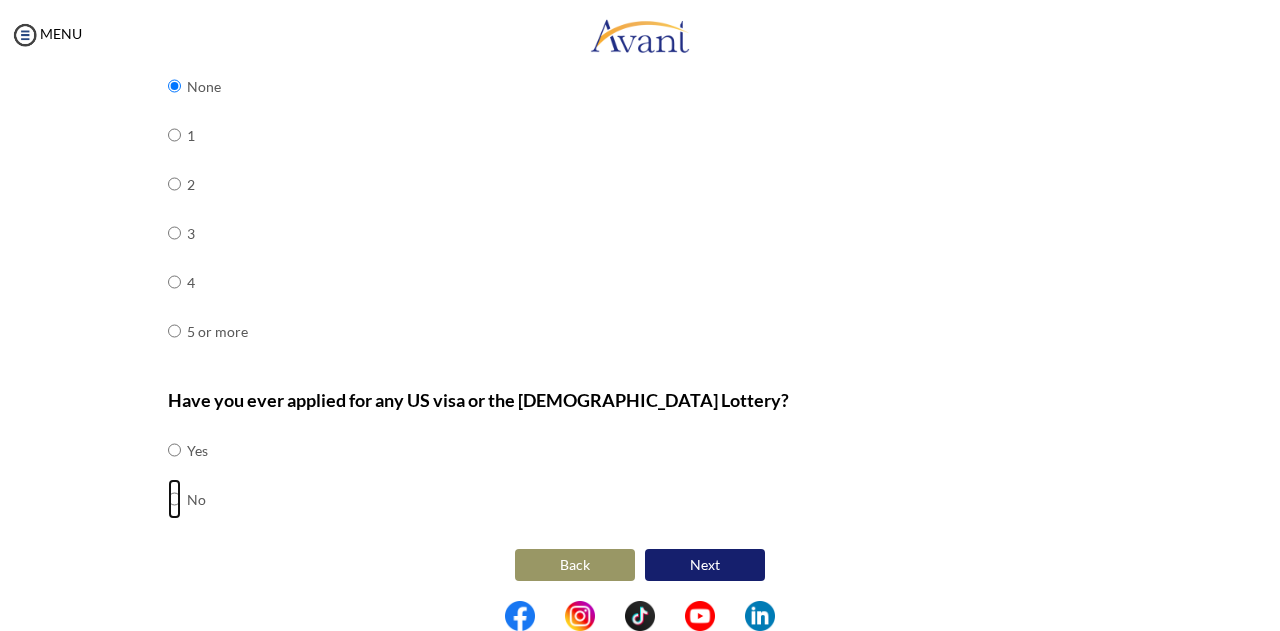click at bounding box center [174, 450] 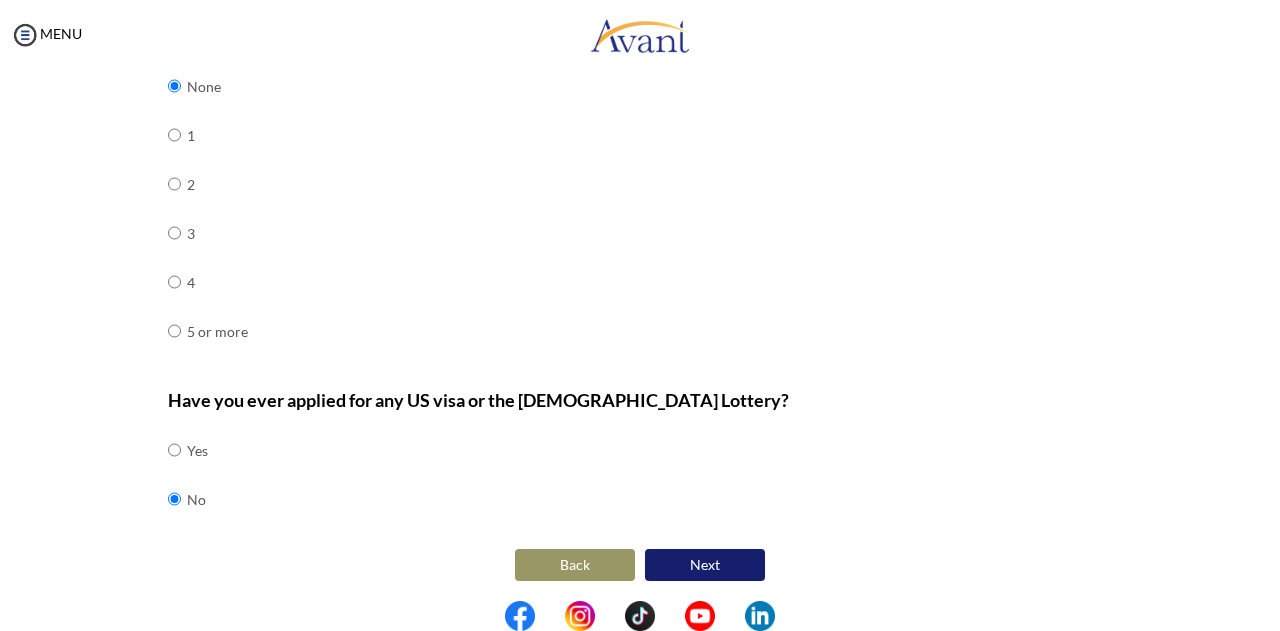 click on "Next" at bounding box center [705, 565] 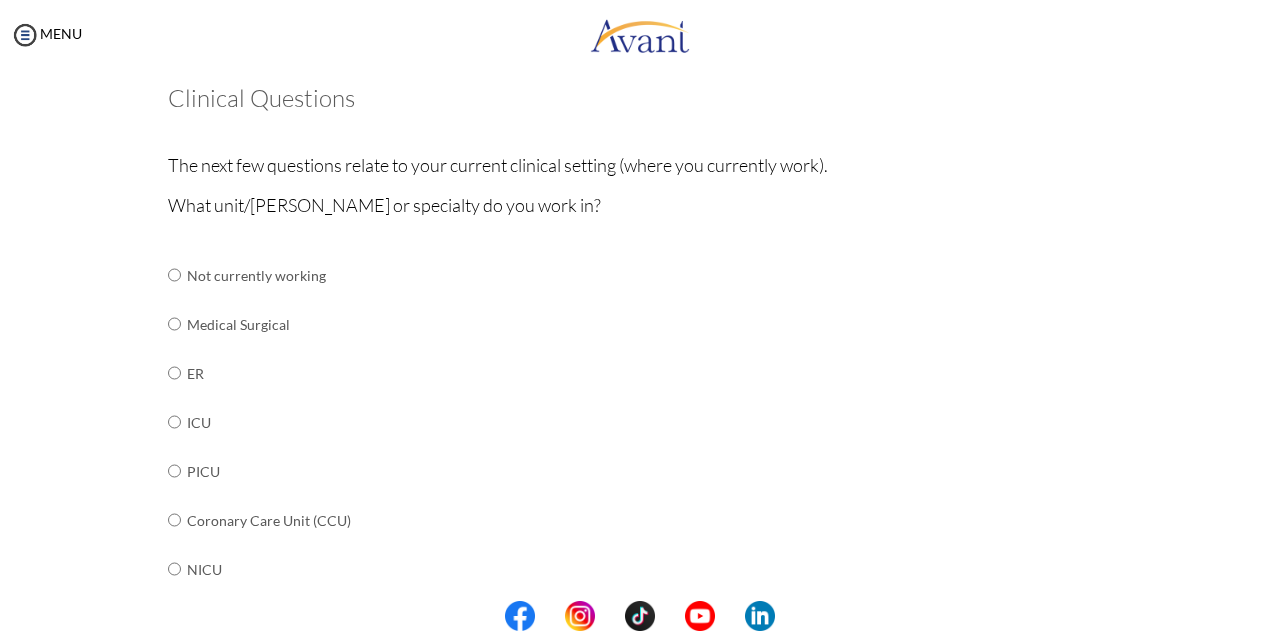 scroll, scrollTop: 140, scrollLeft: 0, axis: vertical 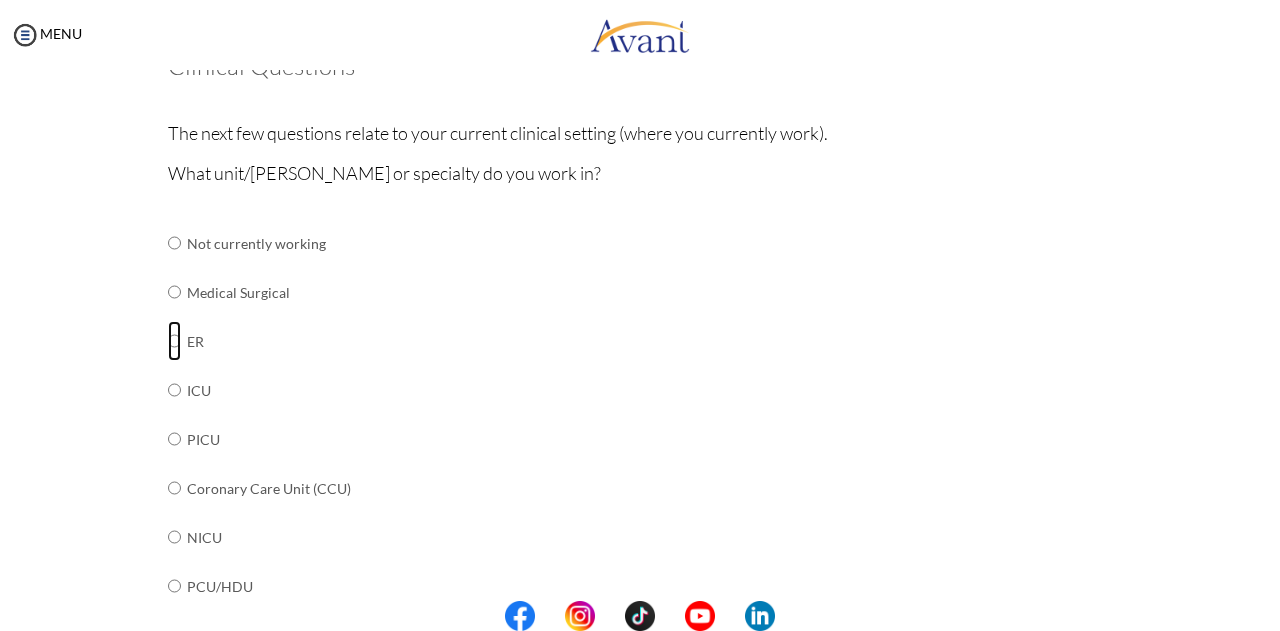 click at bounding box center (174, 243) 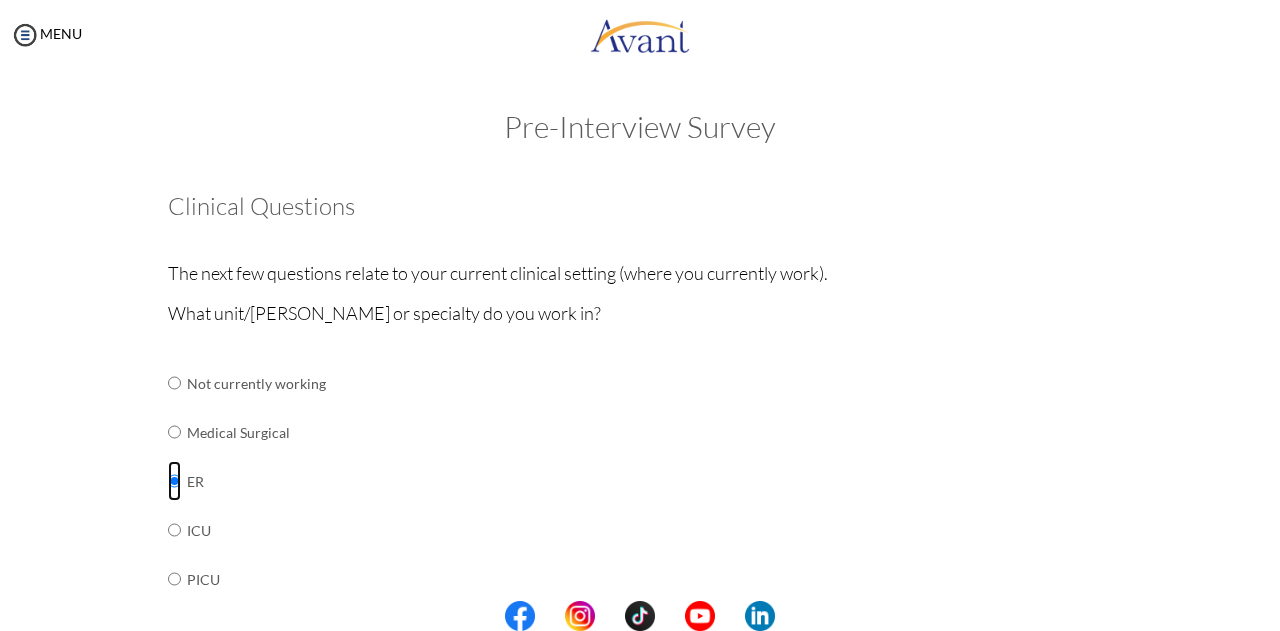scroll, scrollTop: 200, scrollLeft: 0, axis: vertical 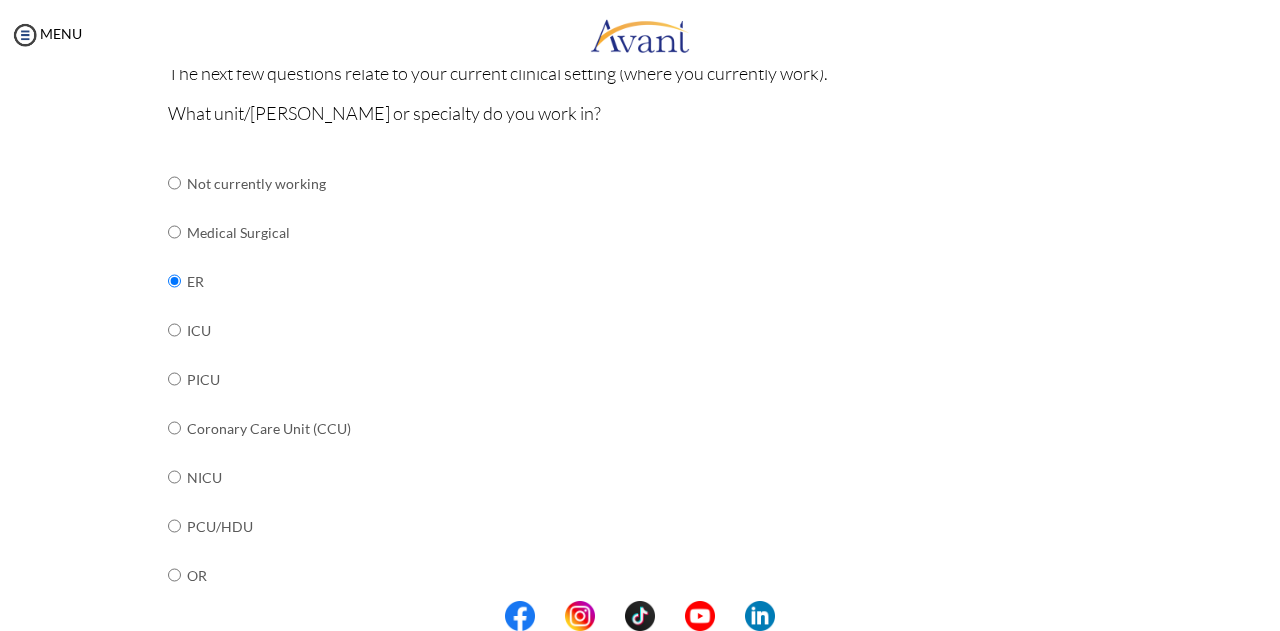 click at bounding box center [184, 232] 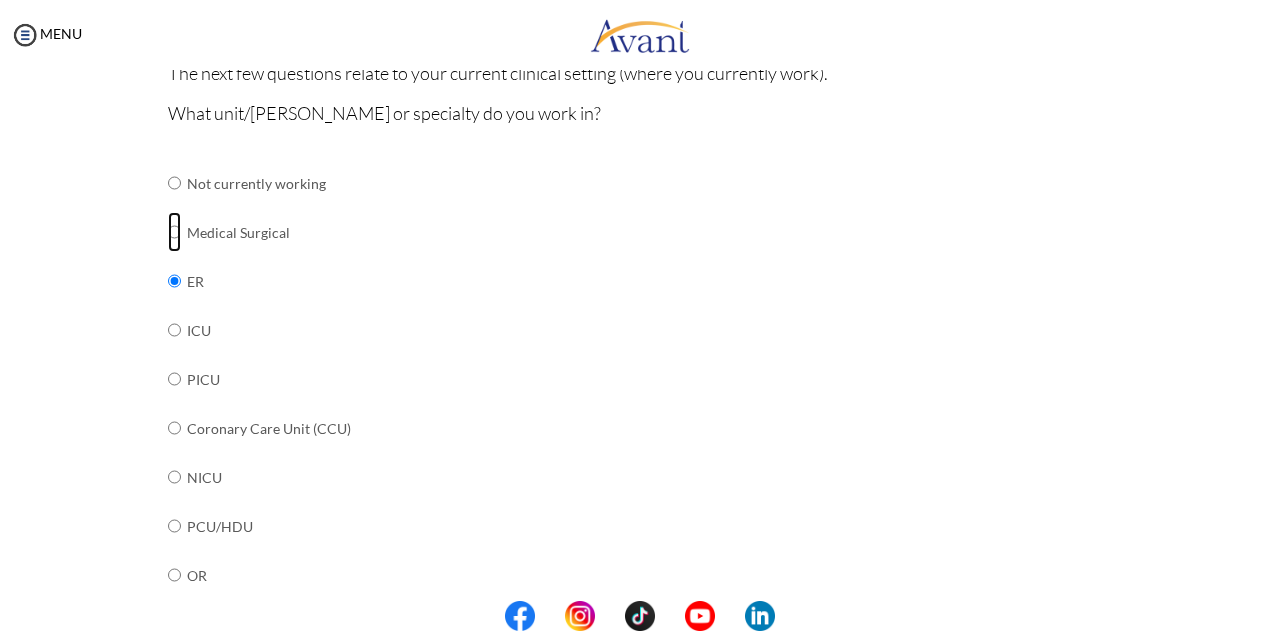 click at bounding box center [174, 183] 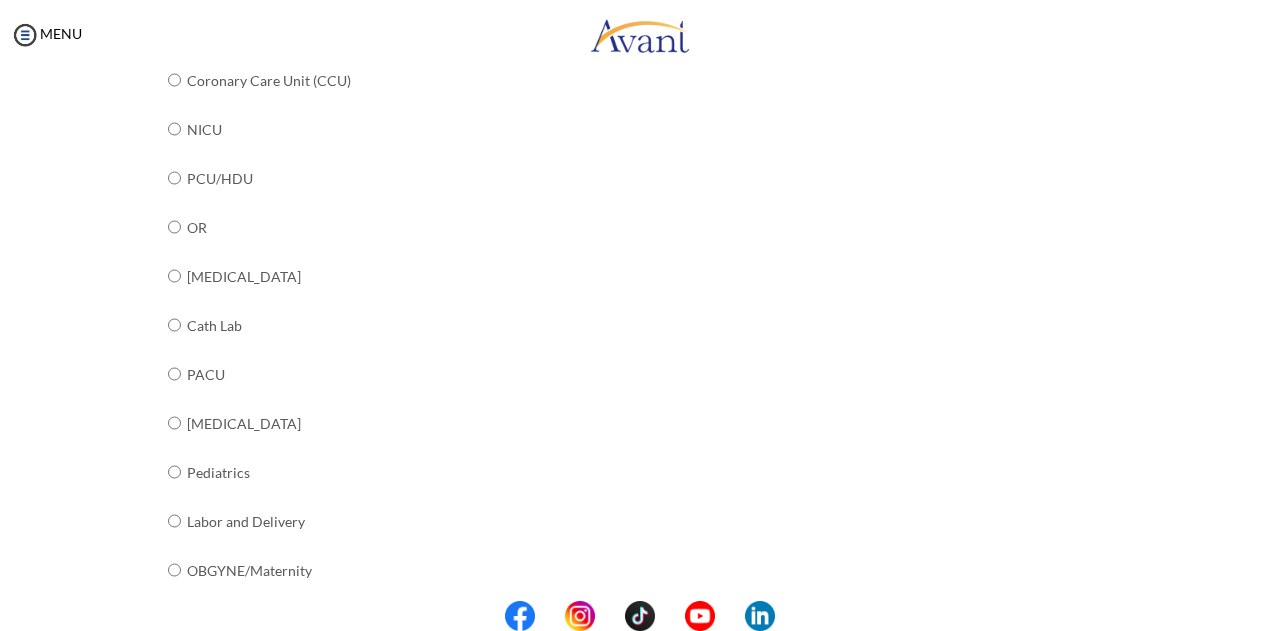 scroll, scrollTop: 600, scrollLeft: 0, axis: vertical 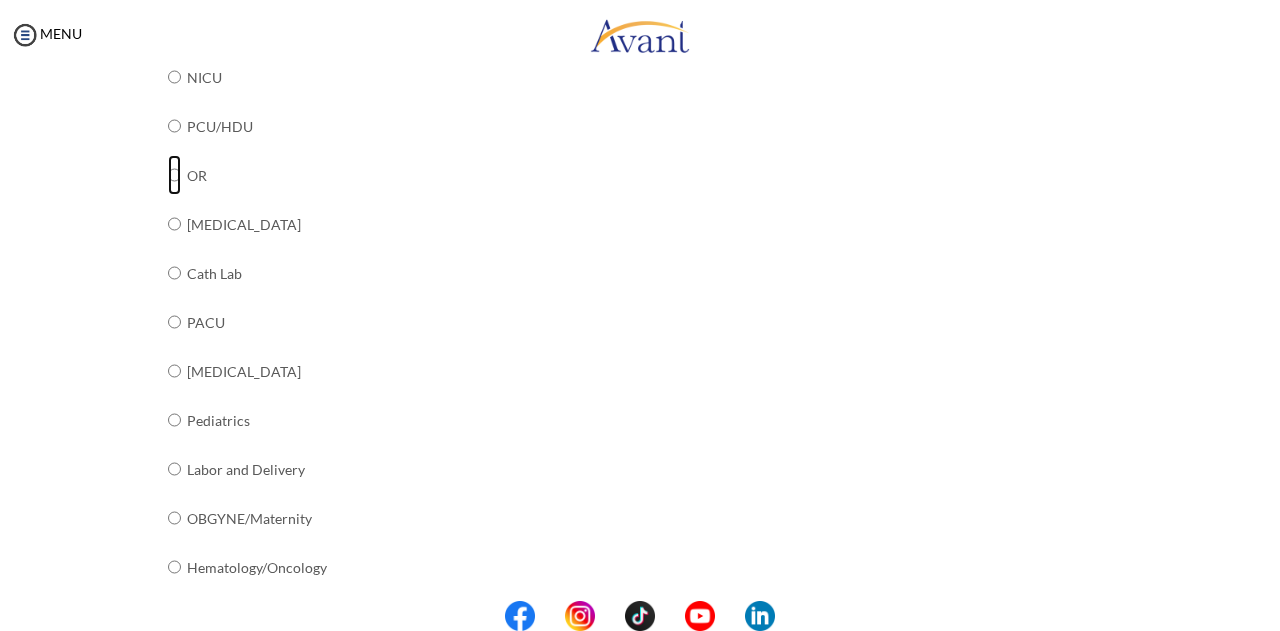 click at bounding box center [174, -217] 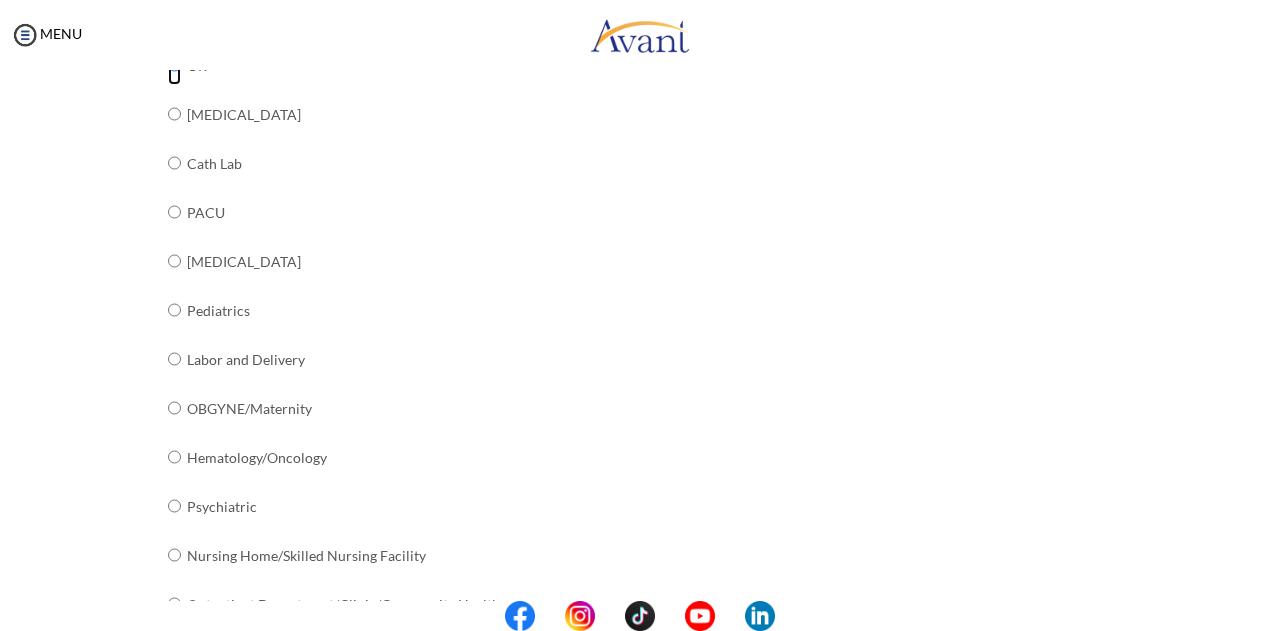 scroll, scrollTop: 813, scrollLeft: 0, axis: vertical 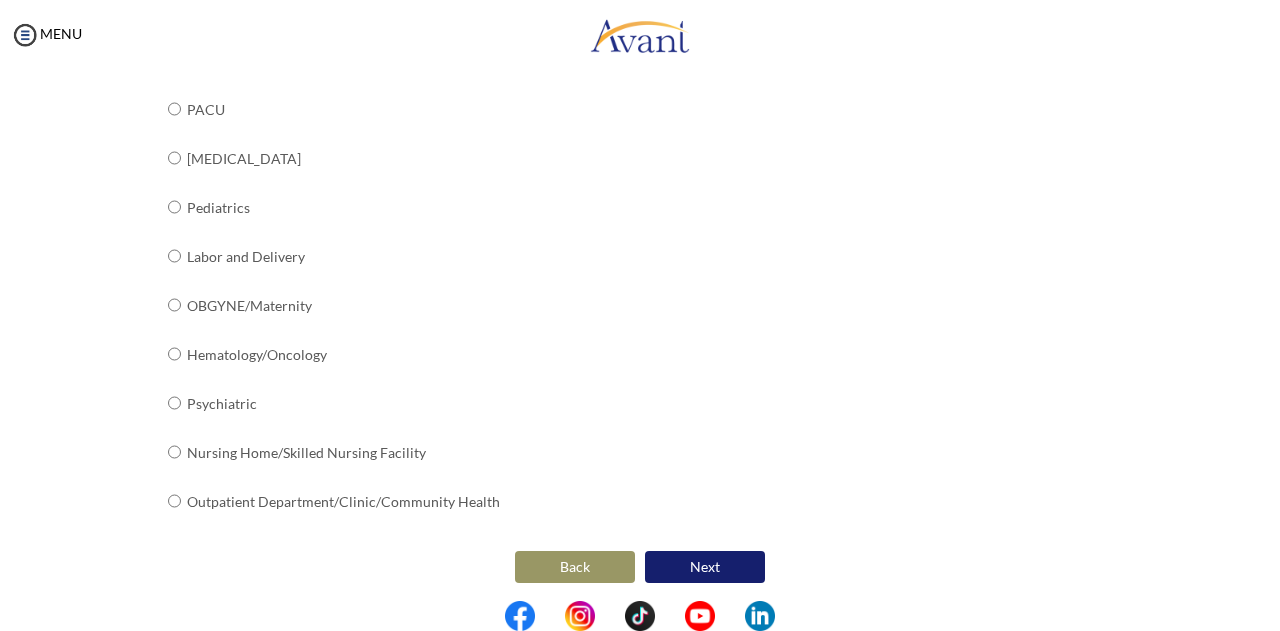 click on "Next" at bounding box center [705, 567] 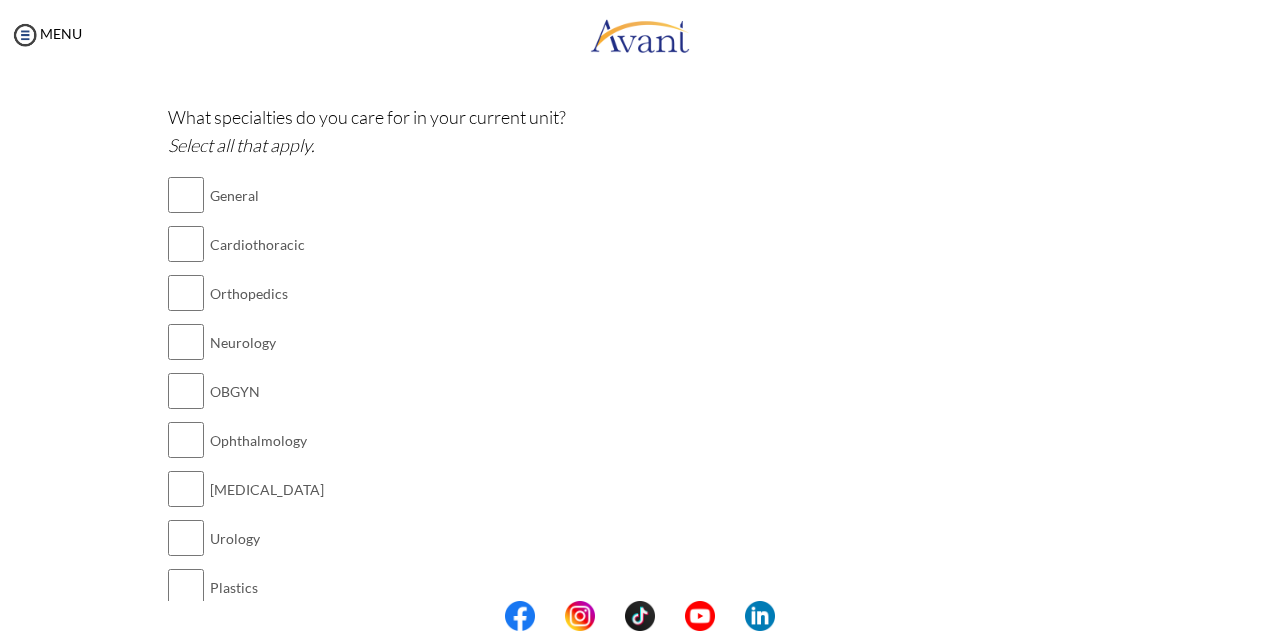 scroll, scrollTop: 240, scrollLeft: 0, axis: vertical 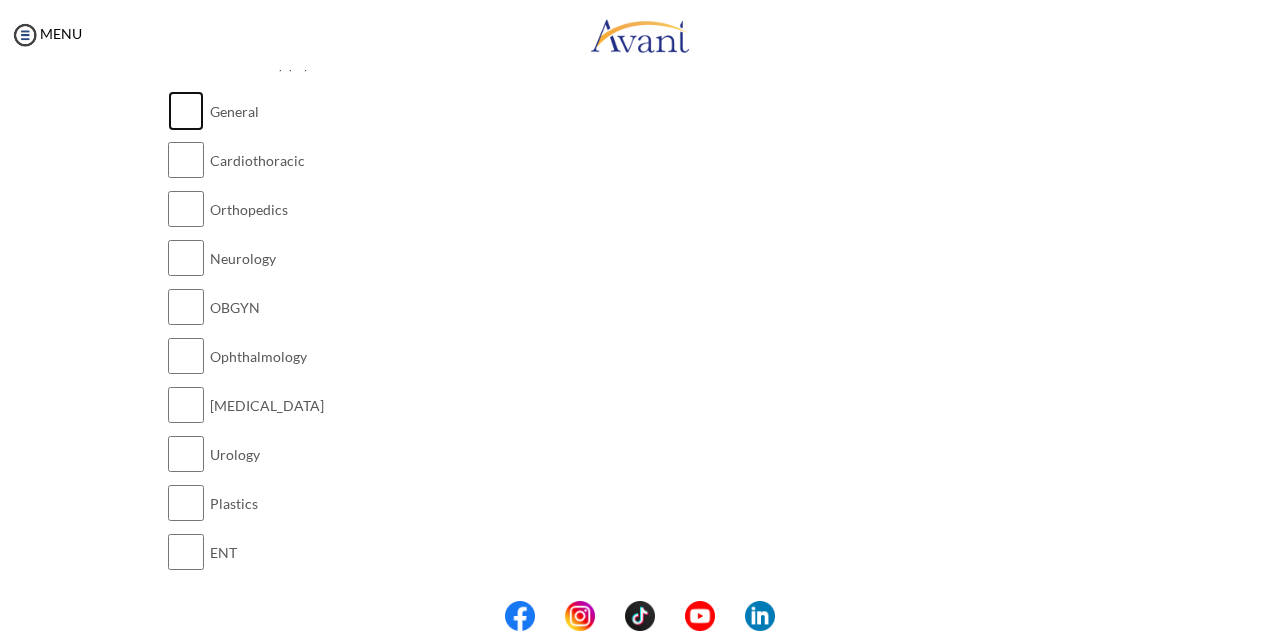 click at bounding box center (186, 111) 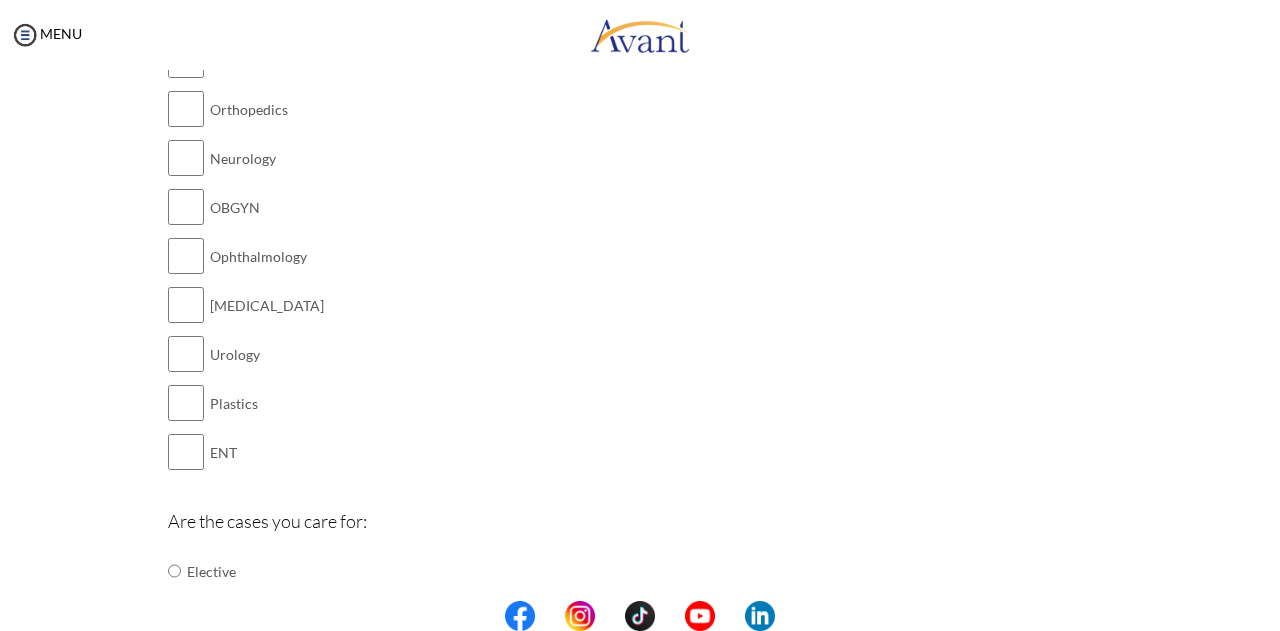 scroll, scrollTop: 240, scrollLeft: 0, axis: vertical 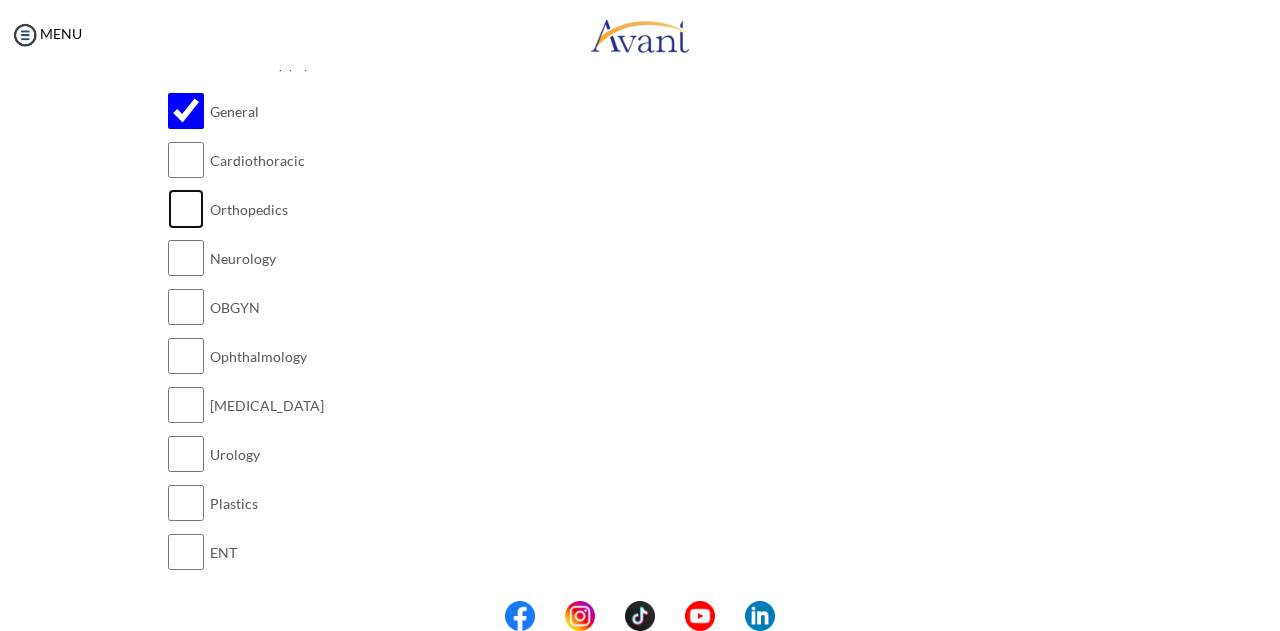 click at bounding box center [186, 209] 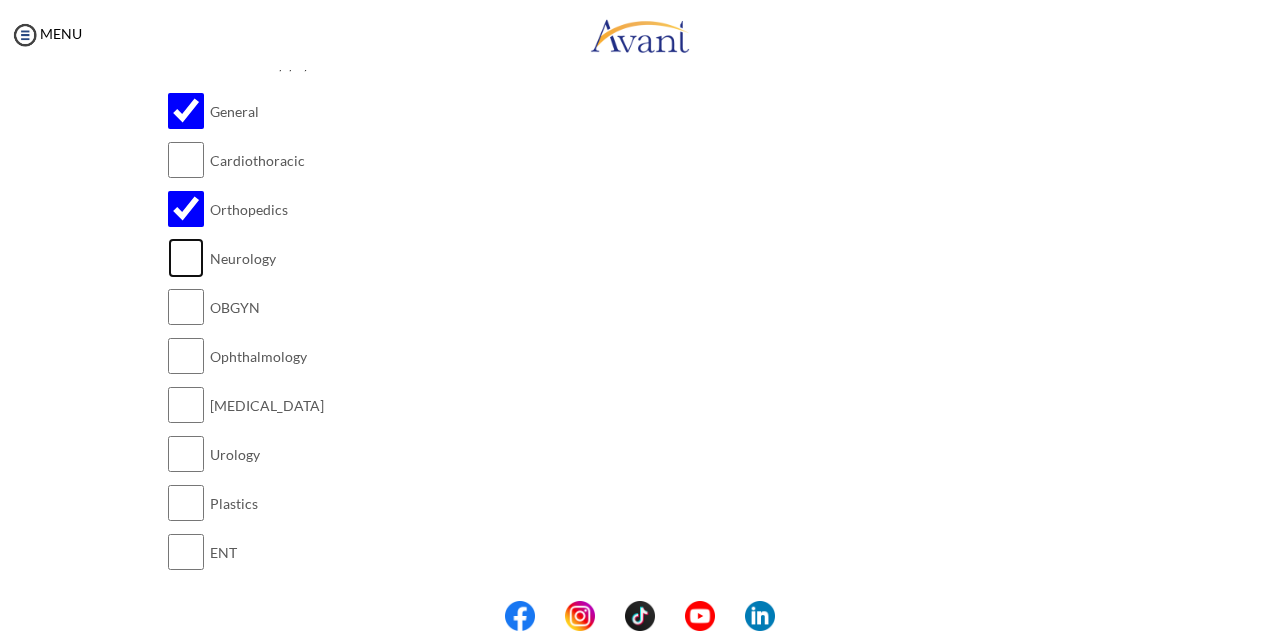 click at bounding box center [186, 258] 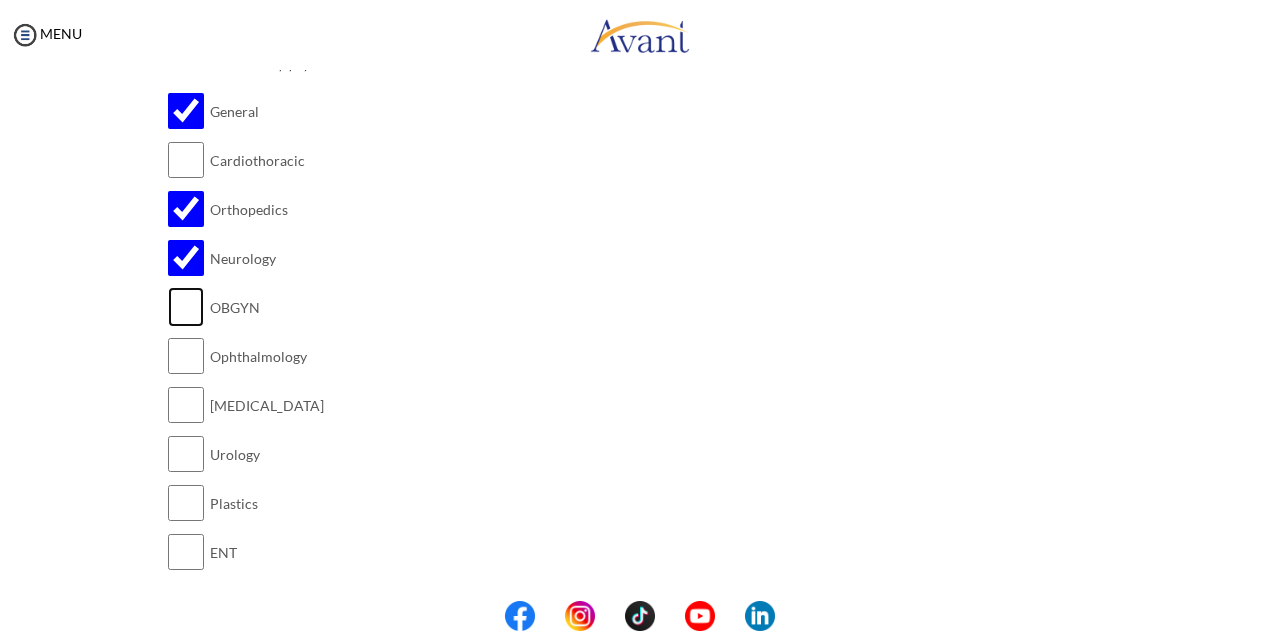 click at bounding box center (186, 307) 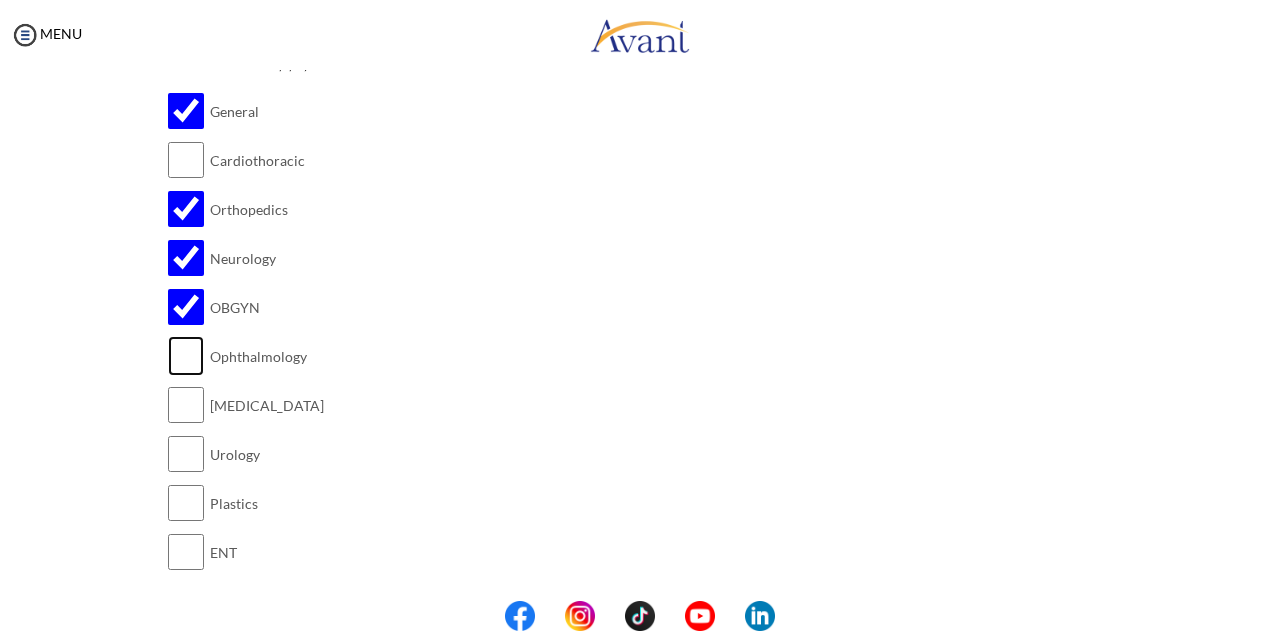 click at bounding box center [186, 356] 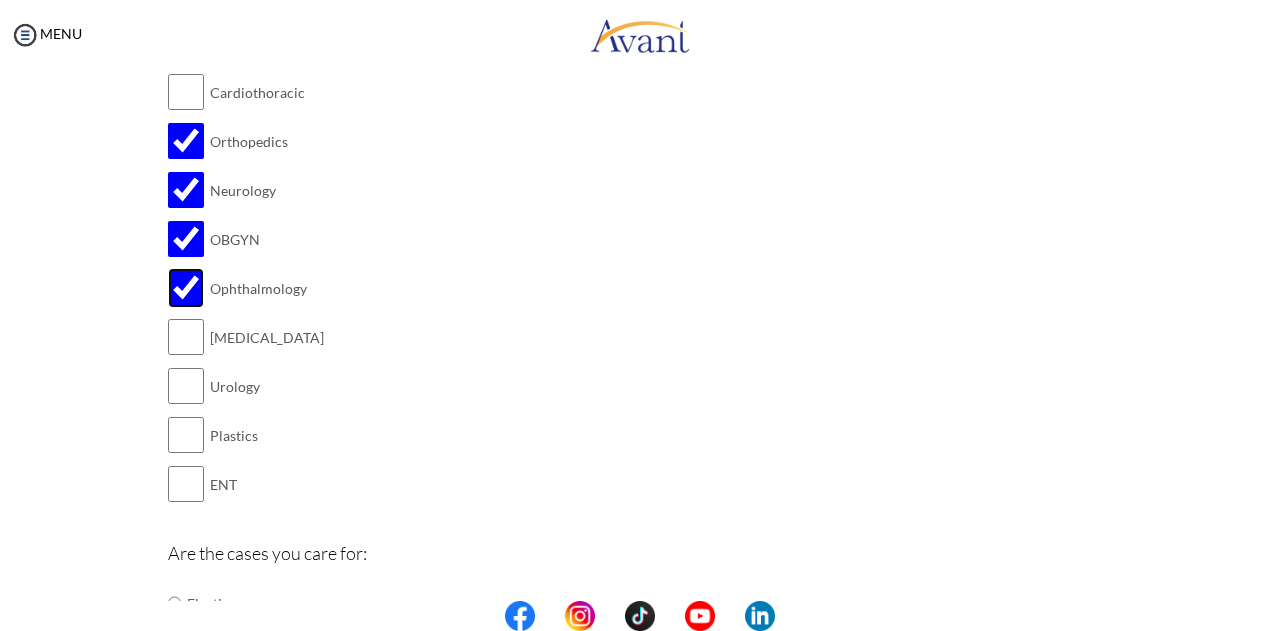scroll, scrollTop: 340, scrollLeft: 0, axis: vertical 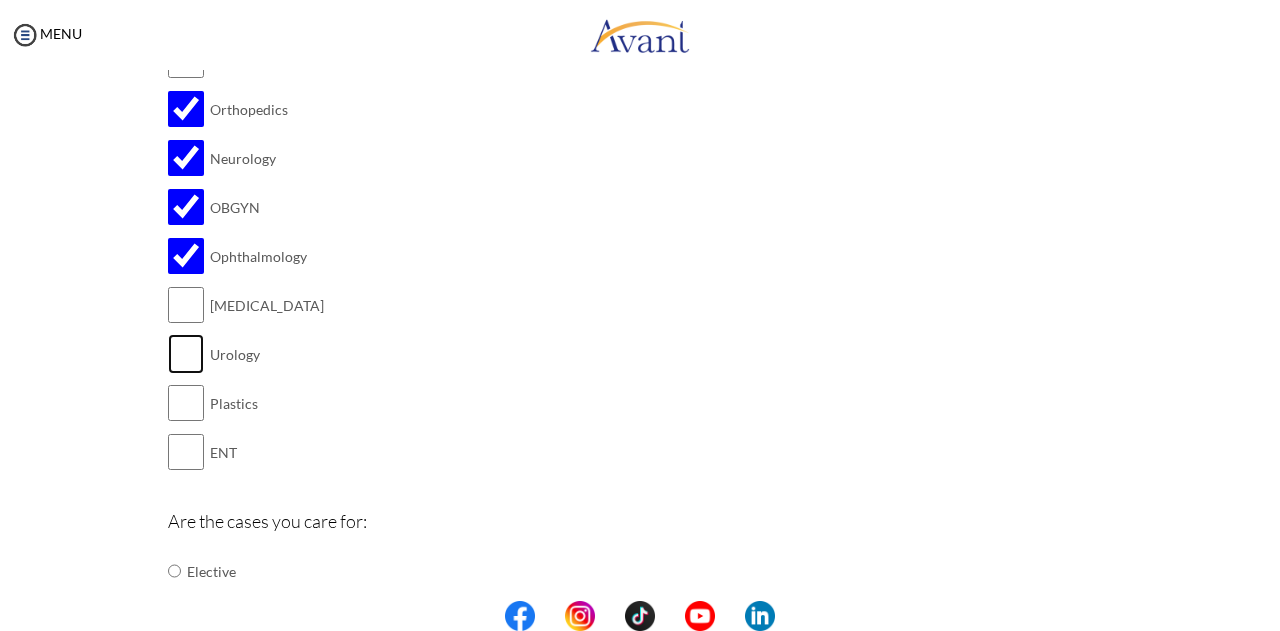 click at bounding box center [186, 354] 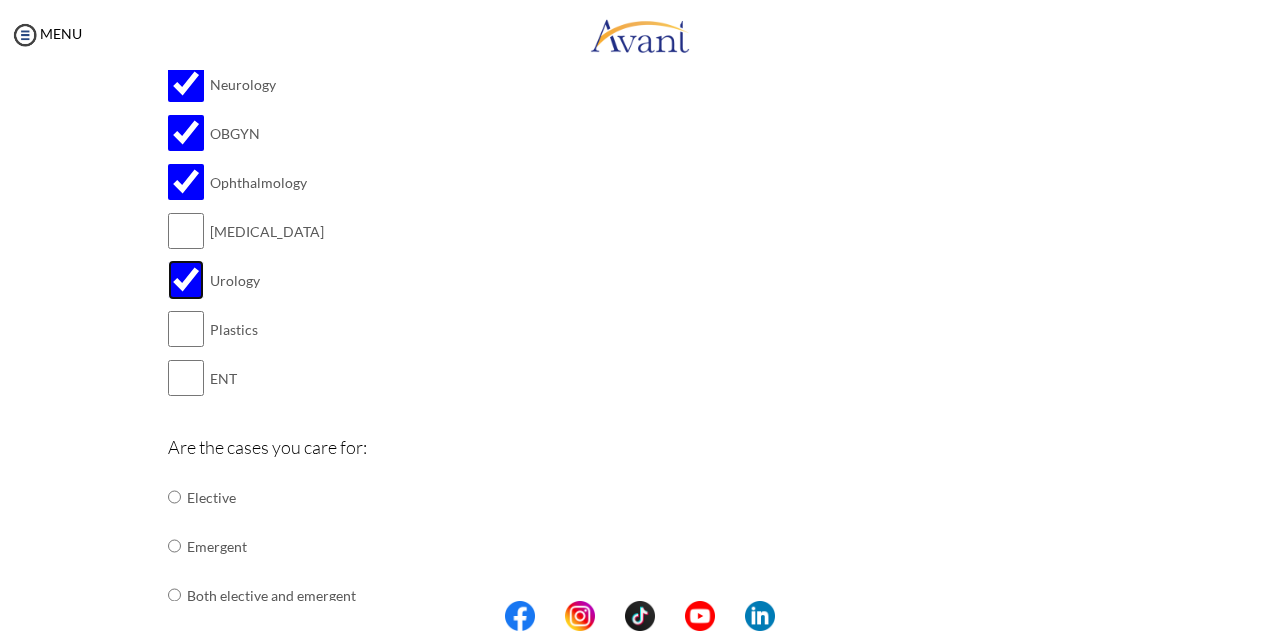 scroll, scrollTop: 440, scrollLeft: 0, axis: vertical 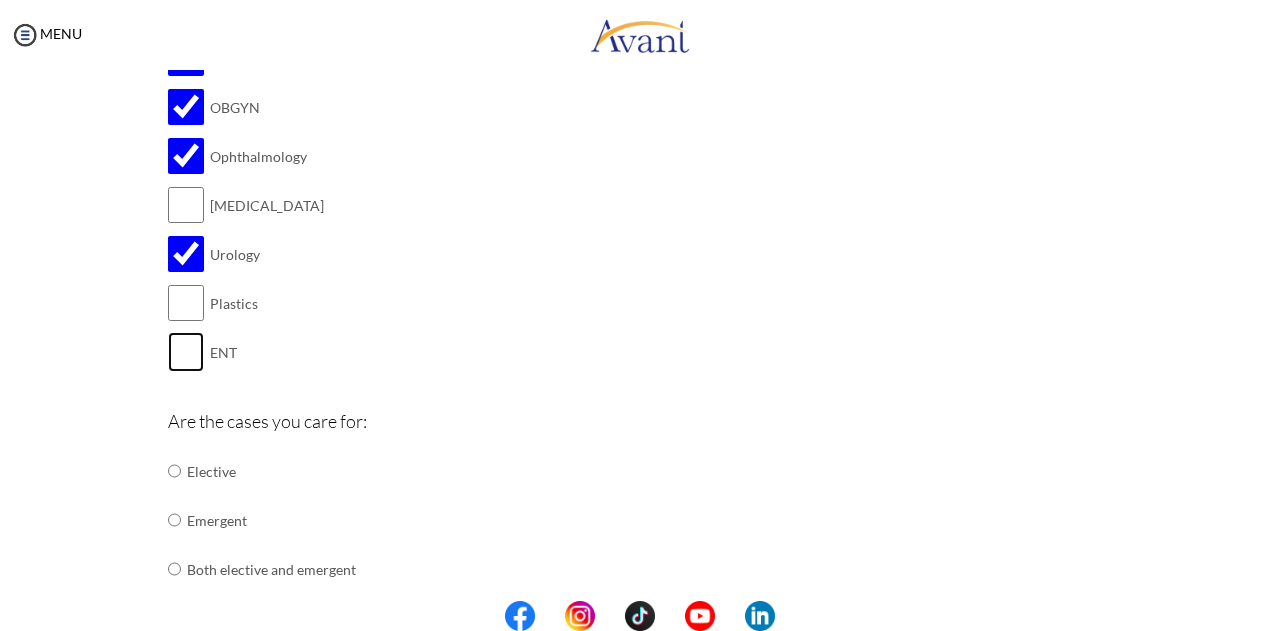 drag, startPoint x: 182, startPoint y: 354, endPoint x: 214, endPoint y: 351, distance: 32.140316 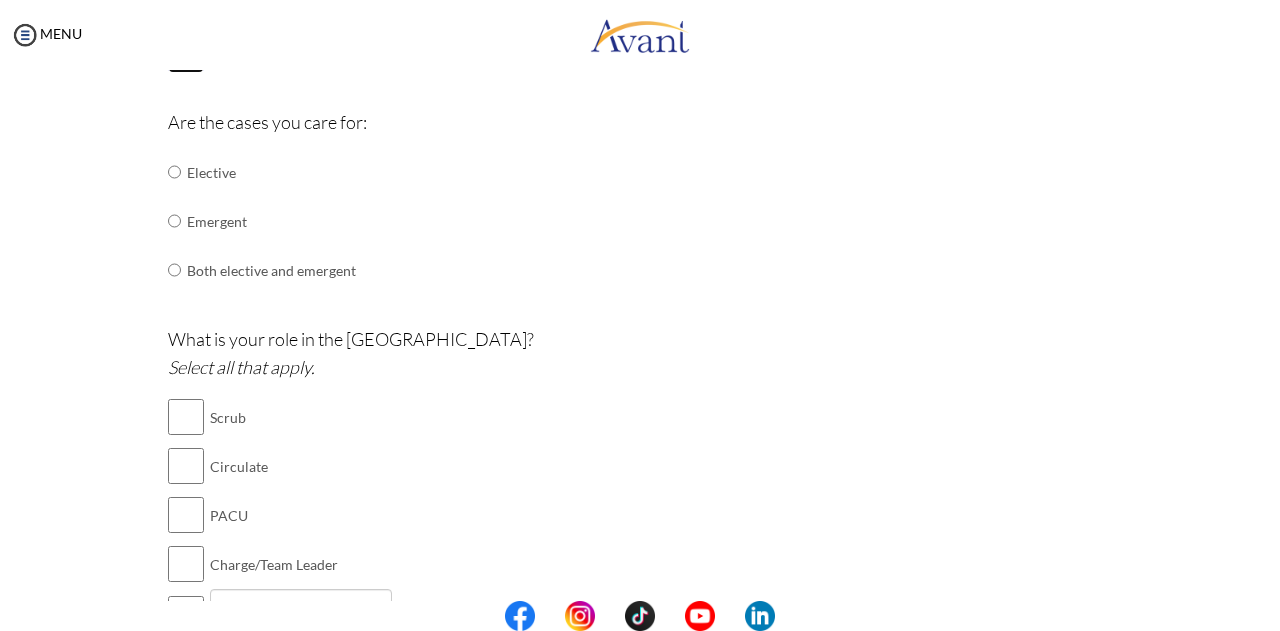 scroll, scrollTop: 740, scrollLeft: 0, axis: vertical 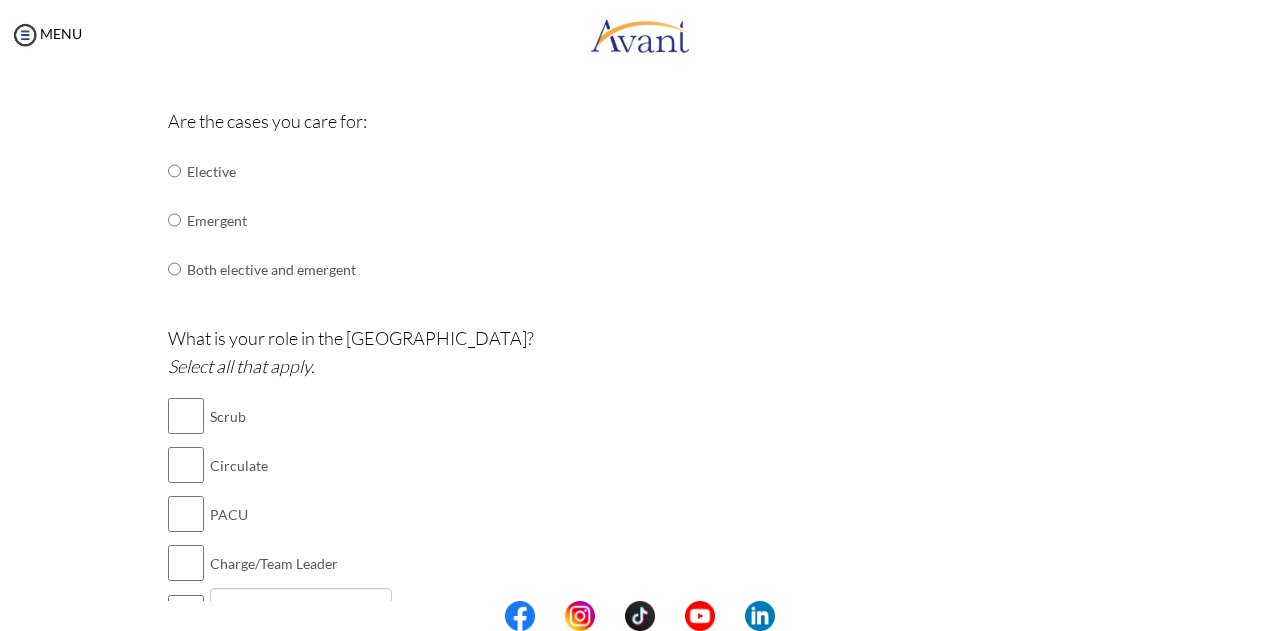 click at bounding box center [184, 269] 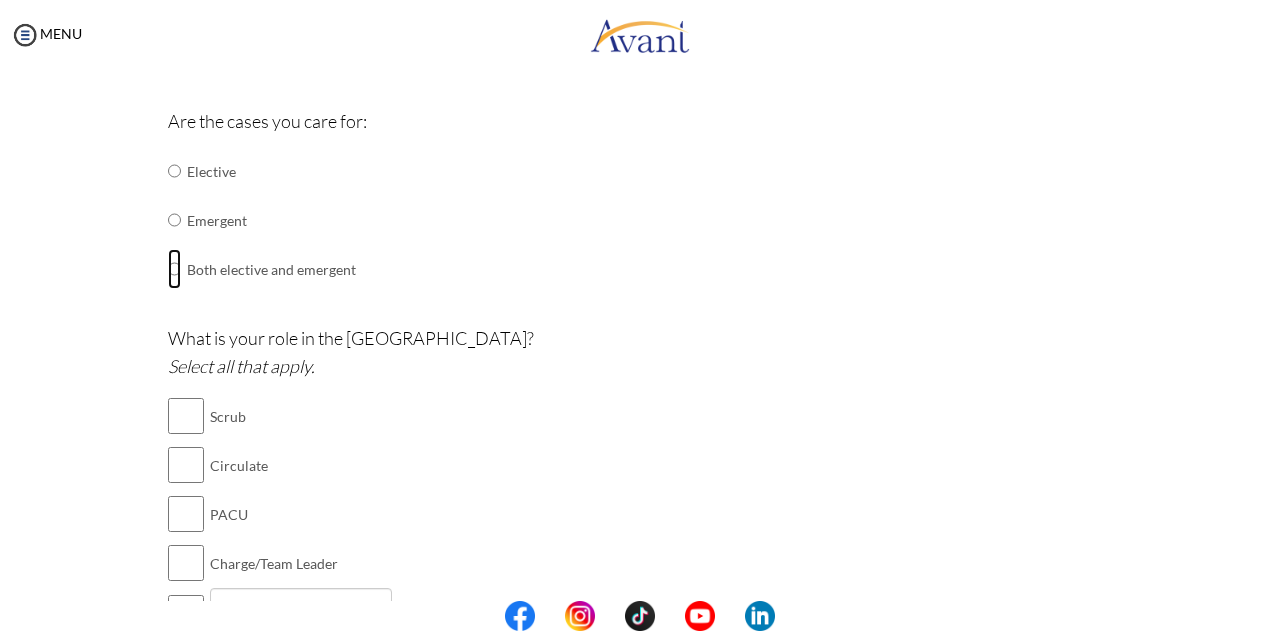 click at bounding box center [174, 171] 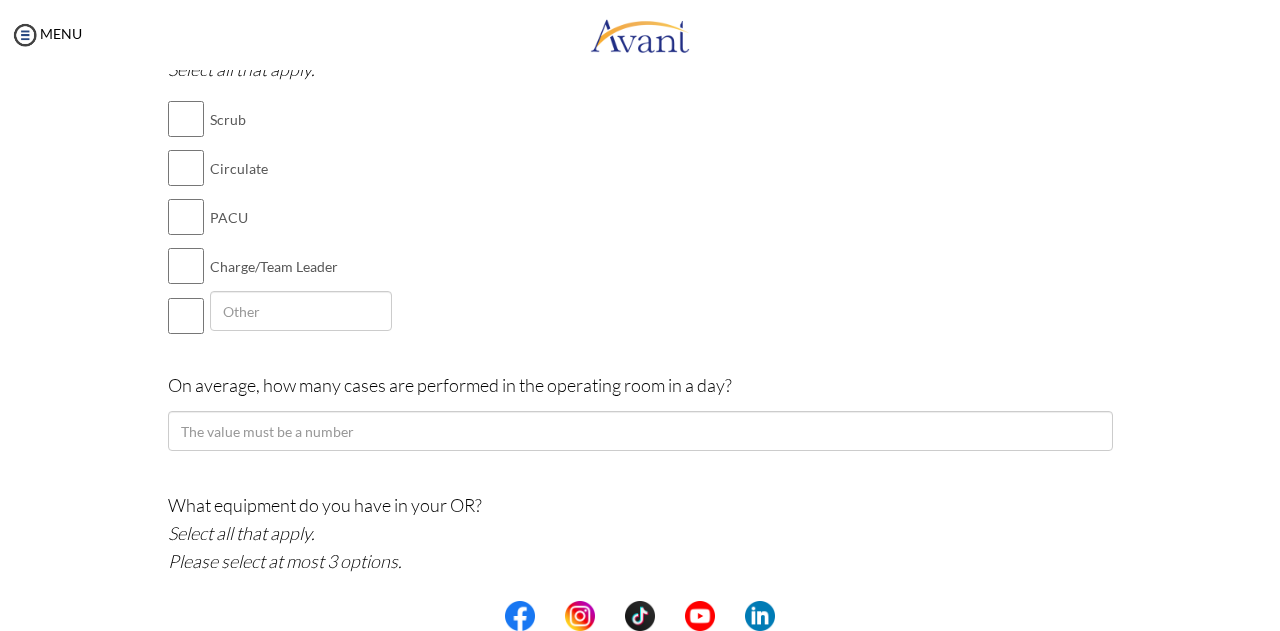 scroll, scrollTop: 1040, scrollLeft: 0, axis: vertical 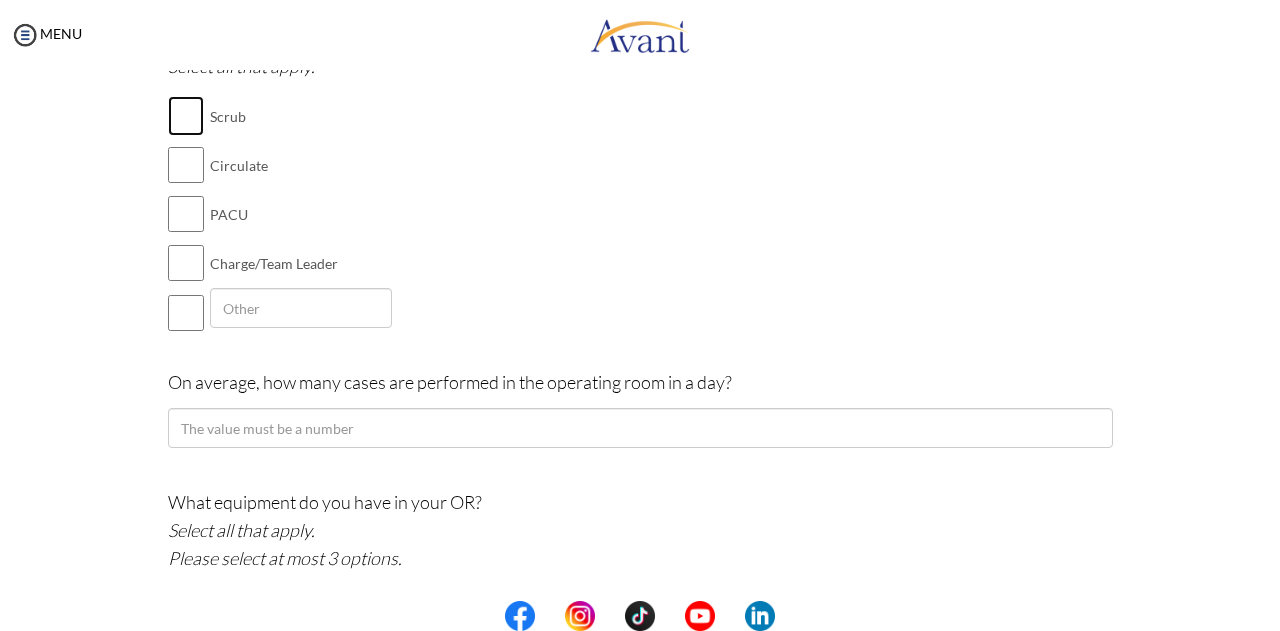 click at bounding box center (186, 116) 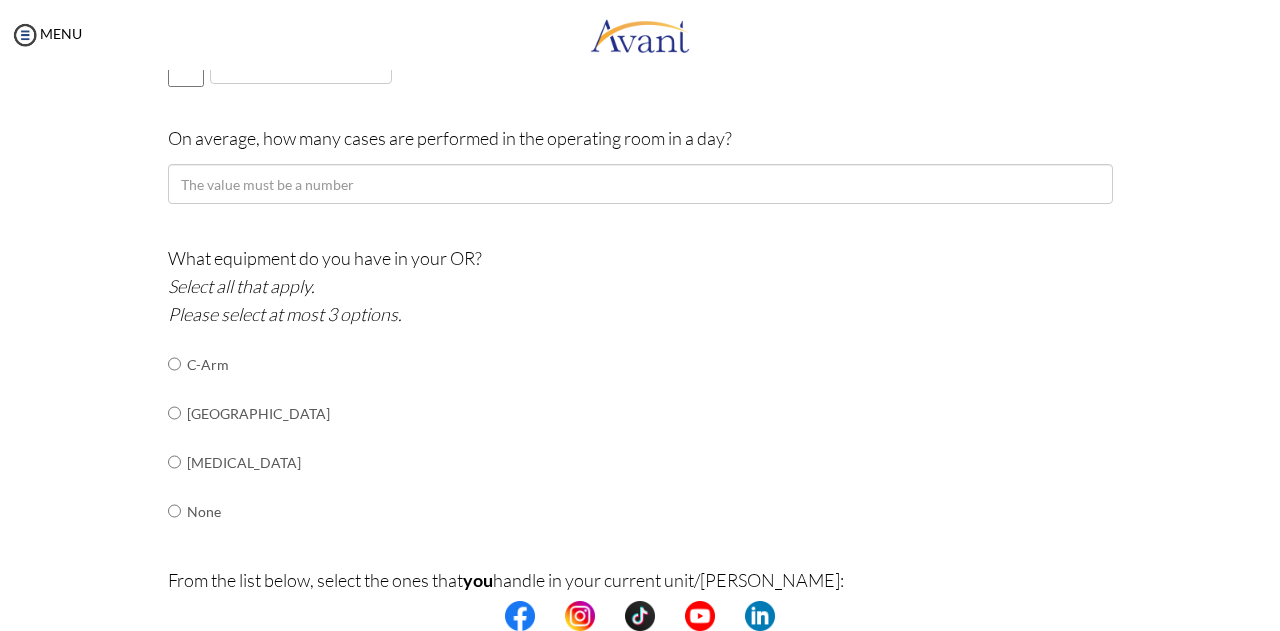 scroll, scrollTop: 1240, scrollLeft: 0, axis: vertical 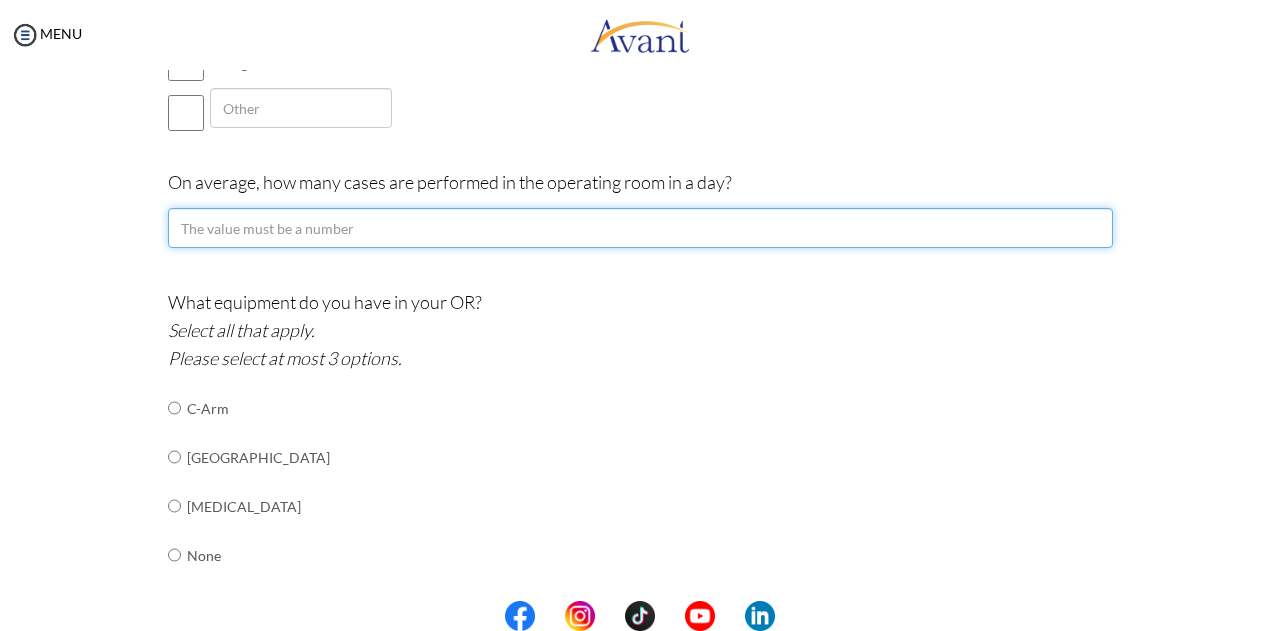 click at bounding box center [640, 228] 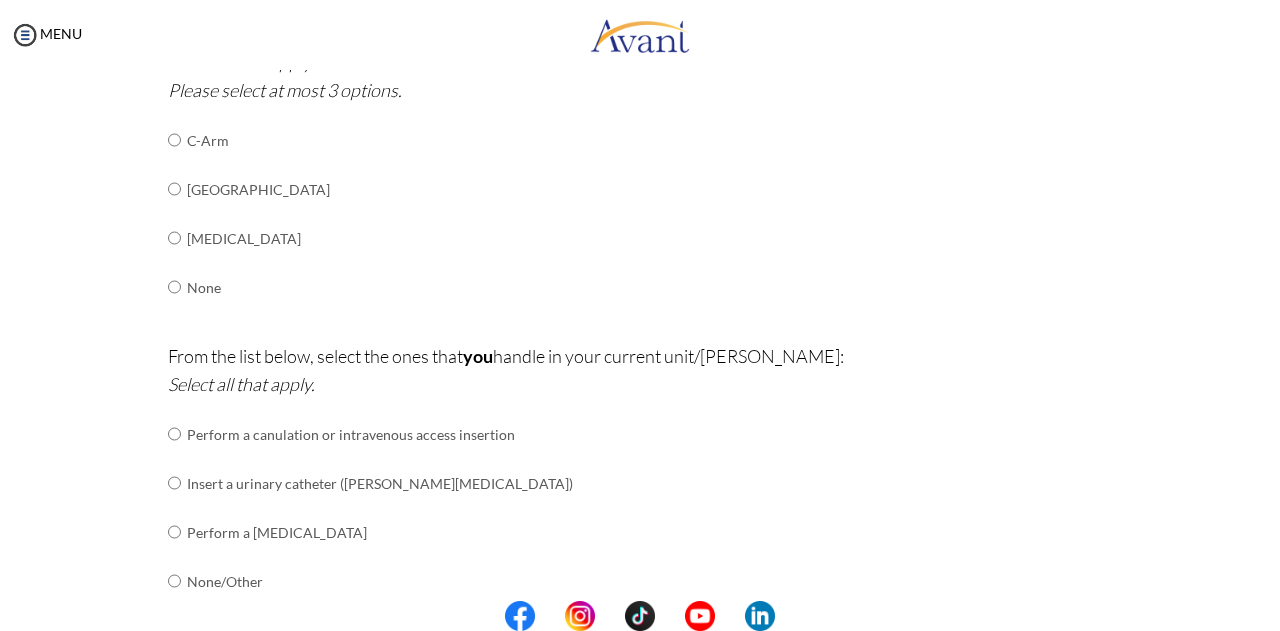 scroll, scrollTop: 1540, scrollLeft: 0, axis: vertical 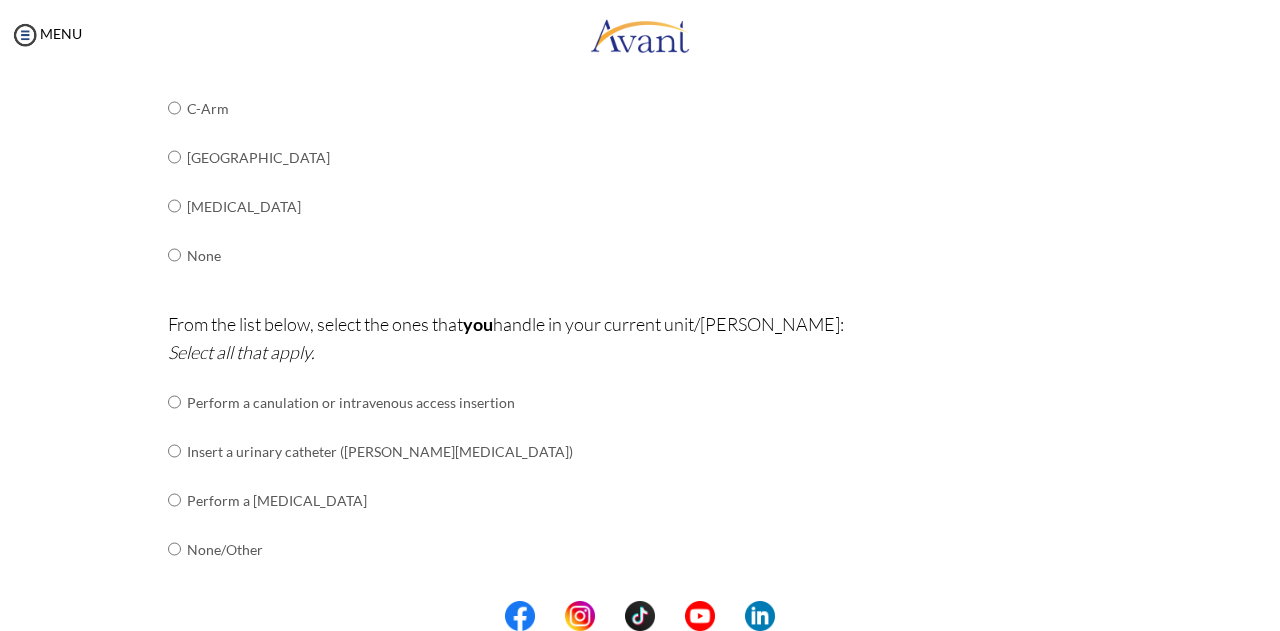 type on "2" 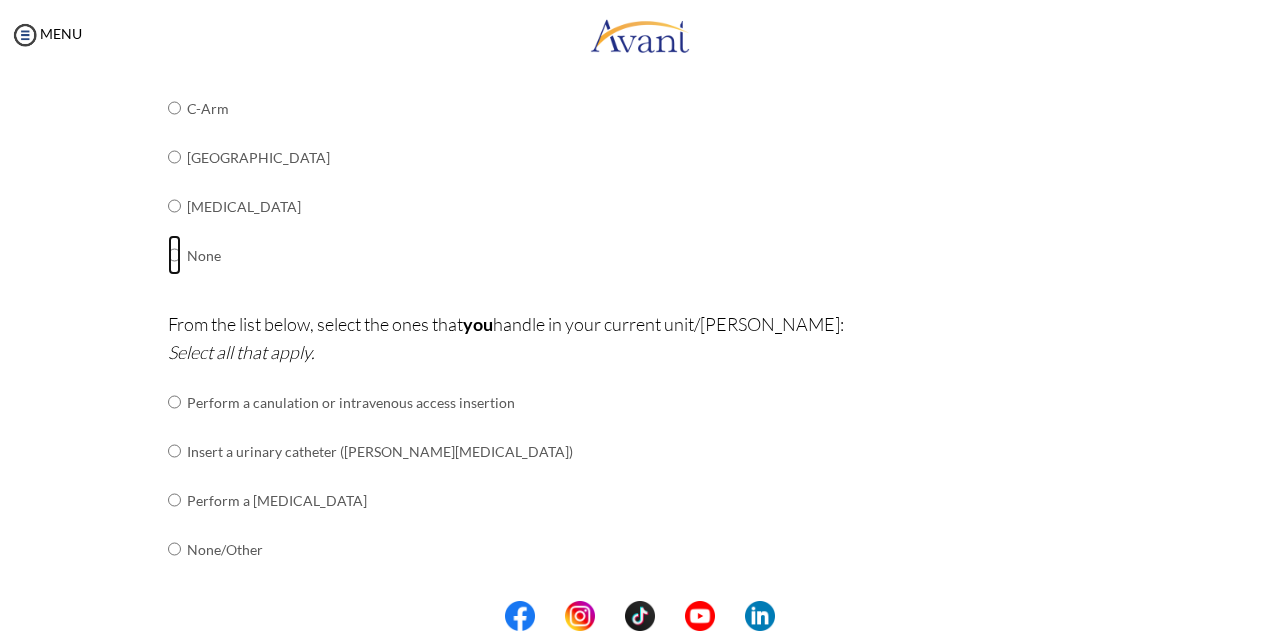 click at bounding box center [174, 108] 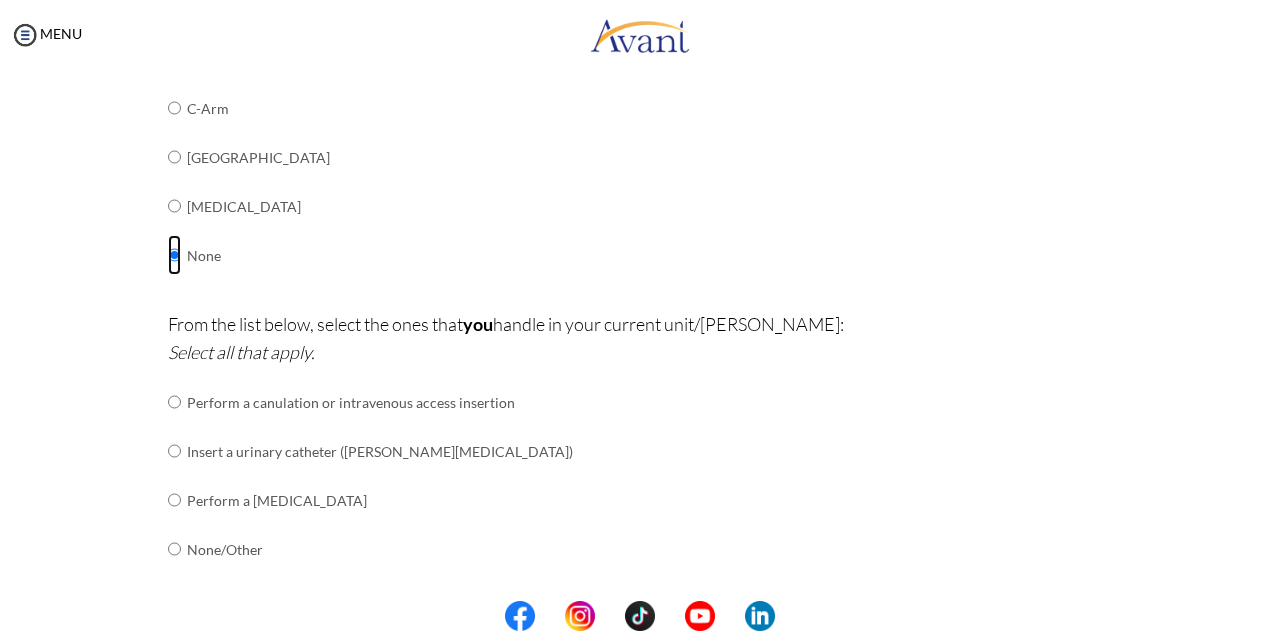 scroll, scrollTop: 1740, scrollLeft: 0, axis: vertical 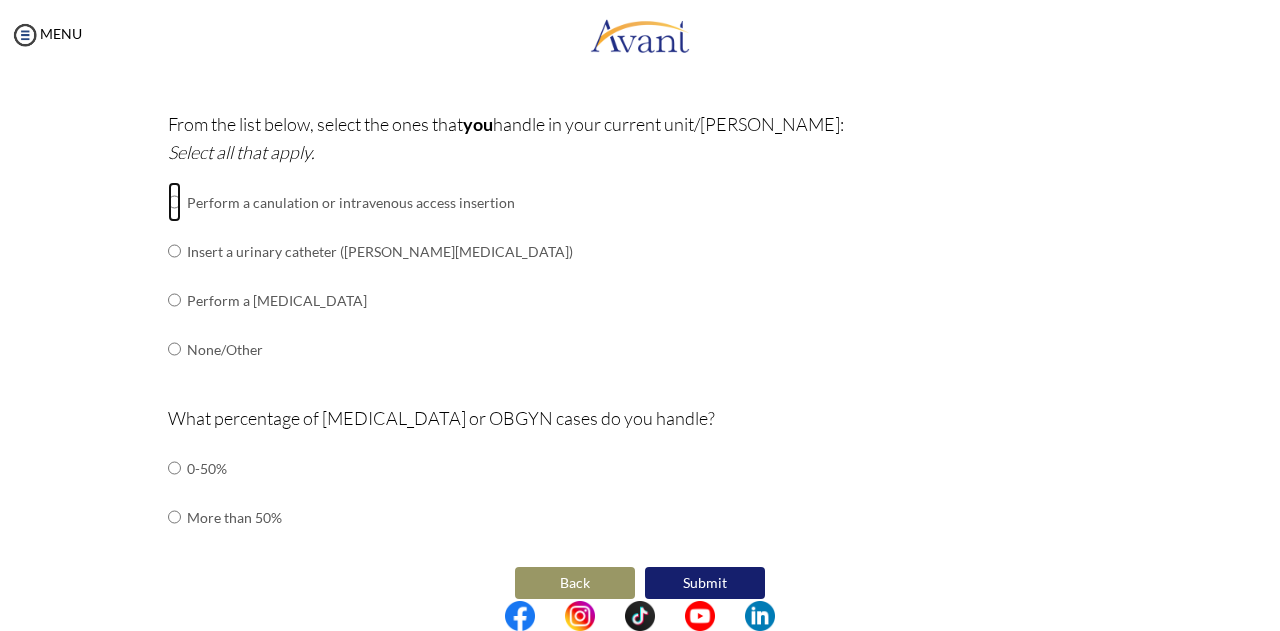 click at bounding box center [174, 202] 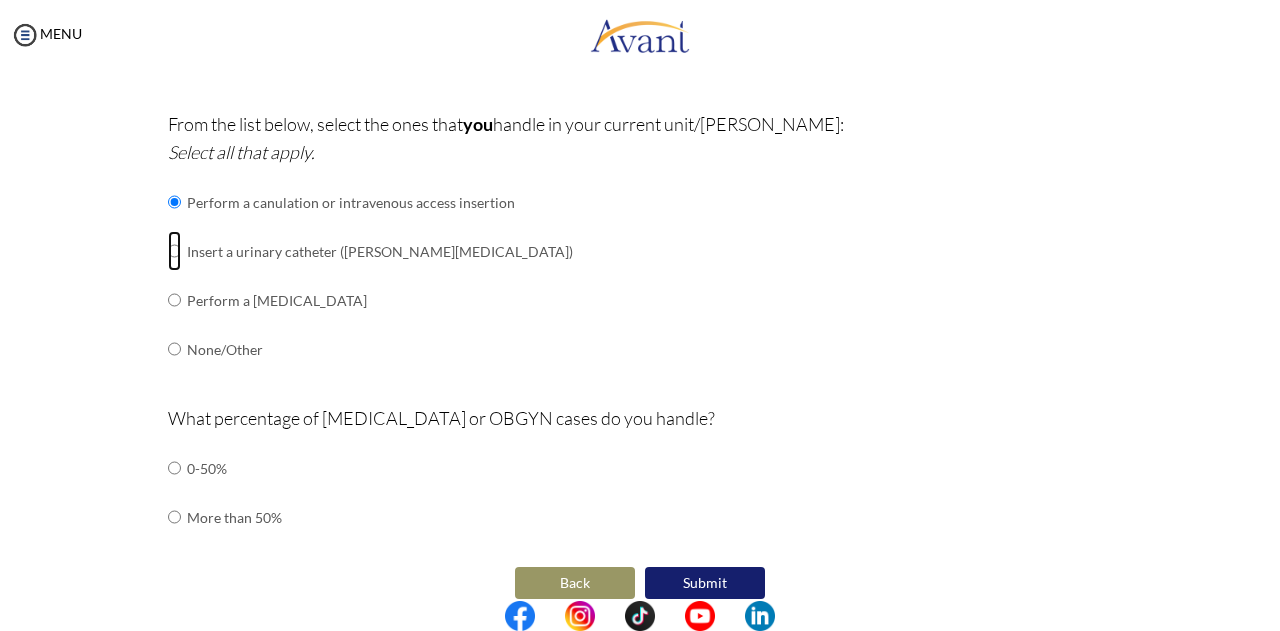 click at bounding box center (174, 202) 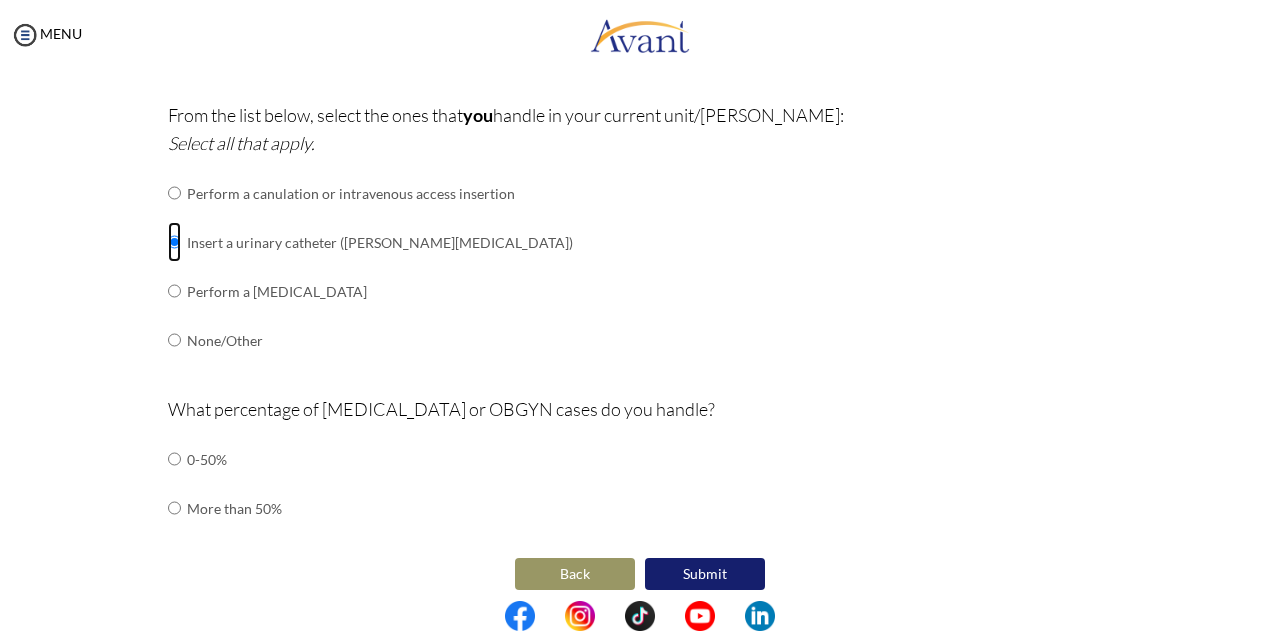 scroll, scrollTop: 1754, scrollLeft: 0, axis: vertical 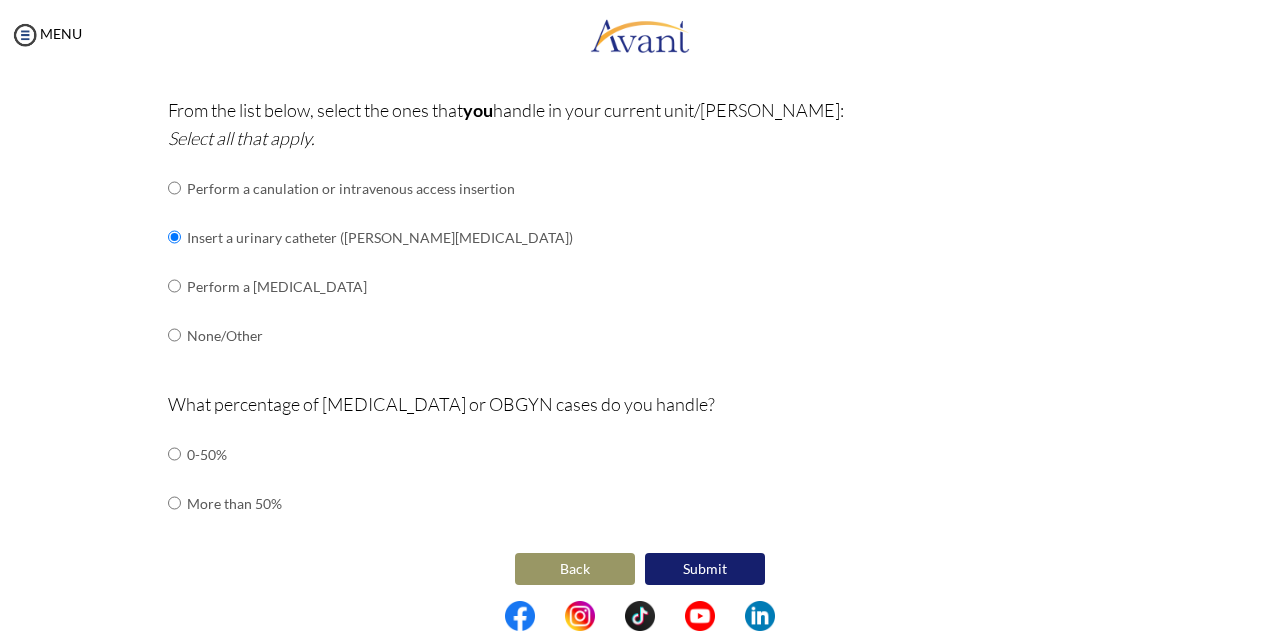 click on "0-50%" at bounding box center [234, 454] 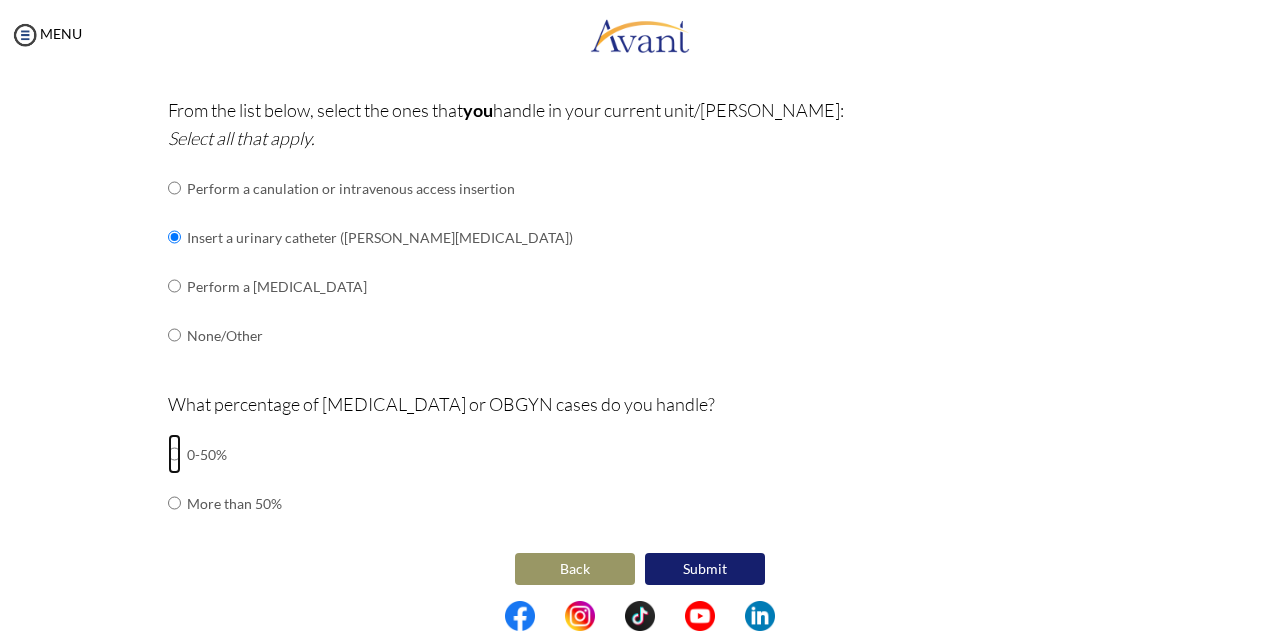 click at bounding box center (174, 454) 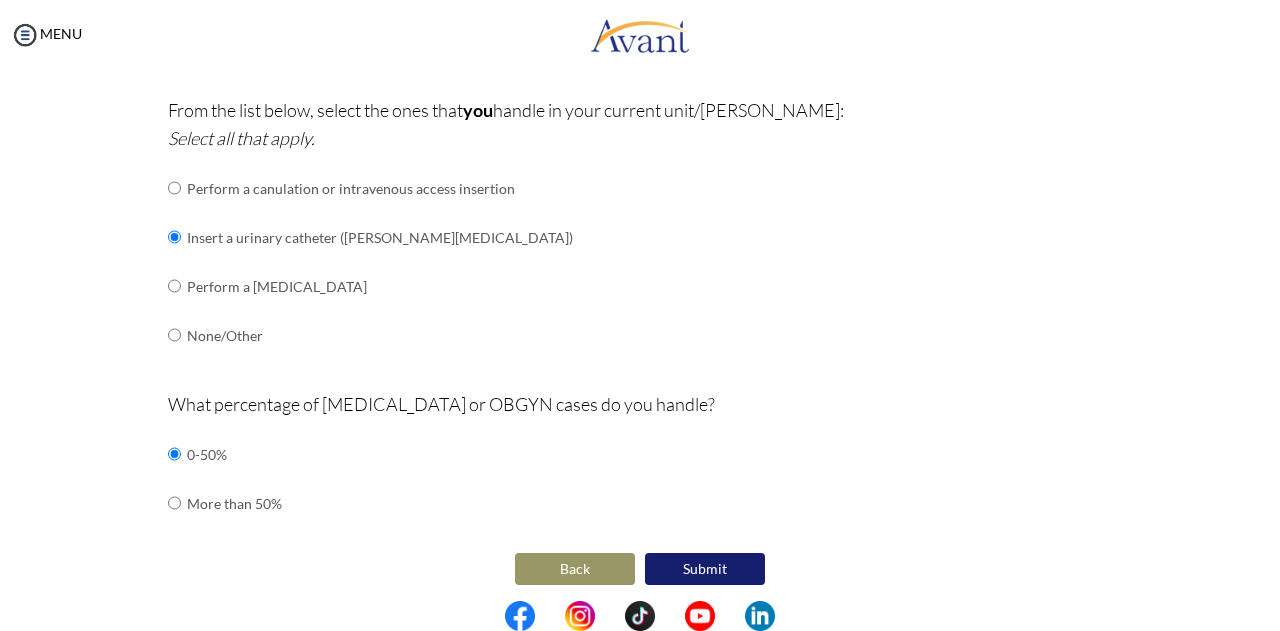 click on "Submit" at bounding box center [705, 569] 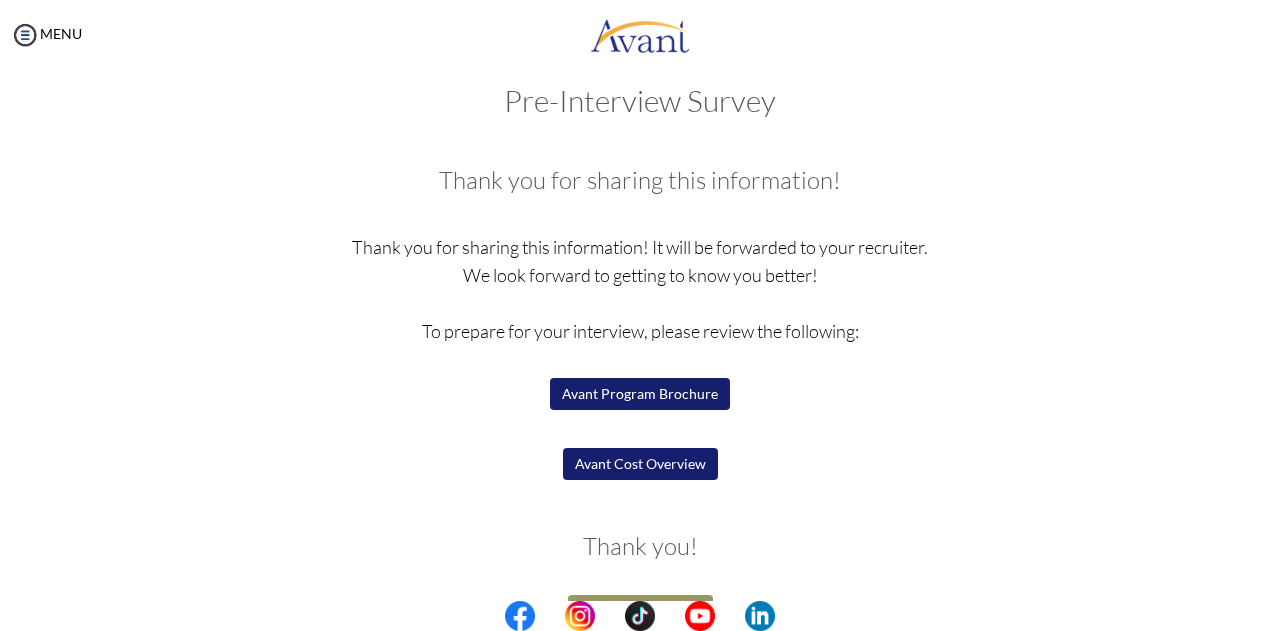 scroll, scrollTop: 0, scrollLeft: 0, axis: both 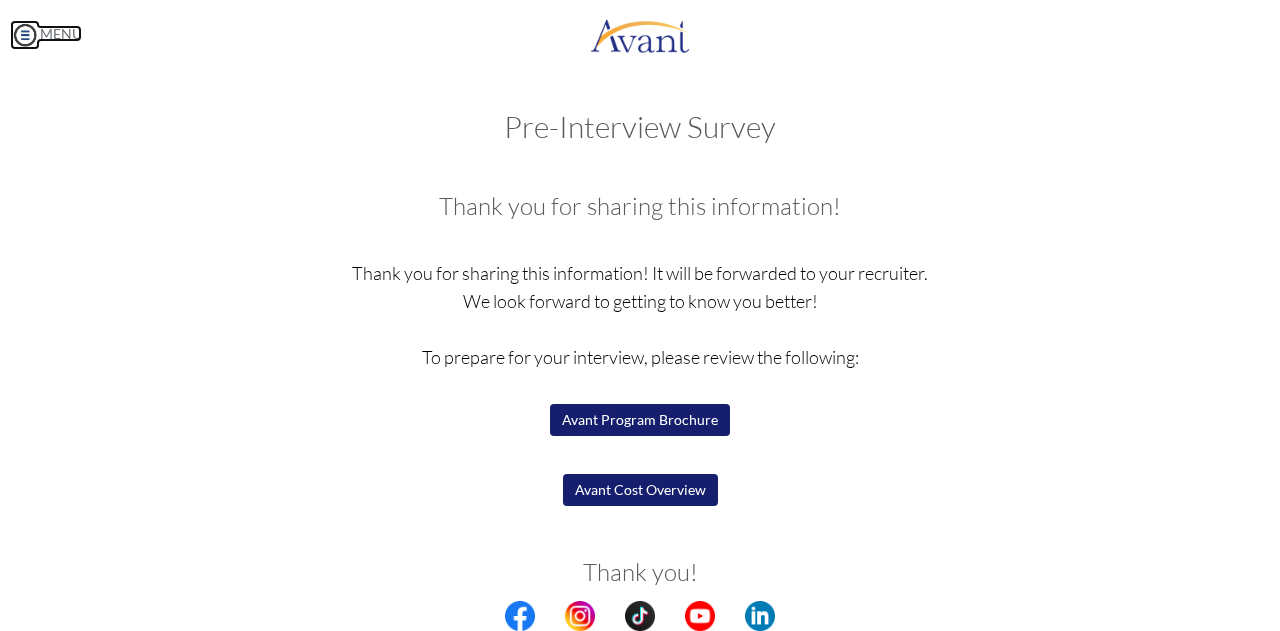 click at bounding box center [25, 35] 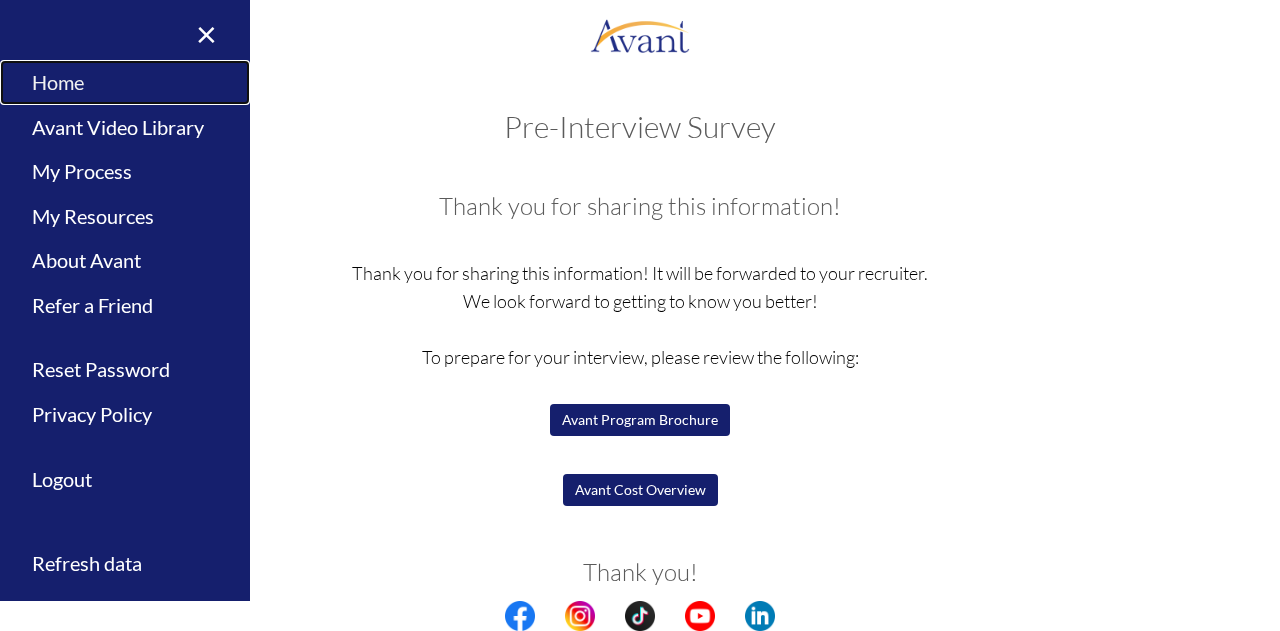 click on "Home" at bounding box center [125, 82] 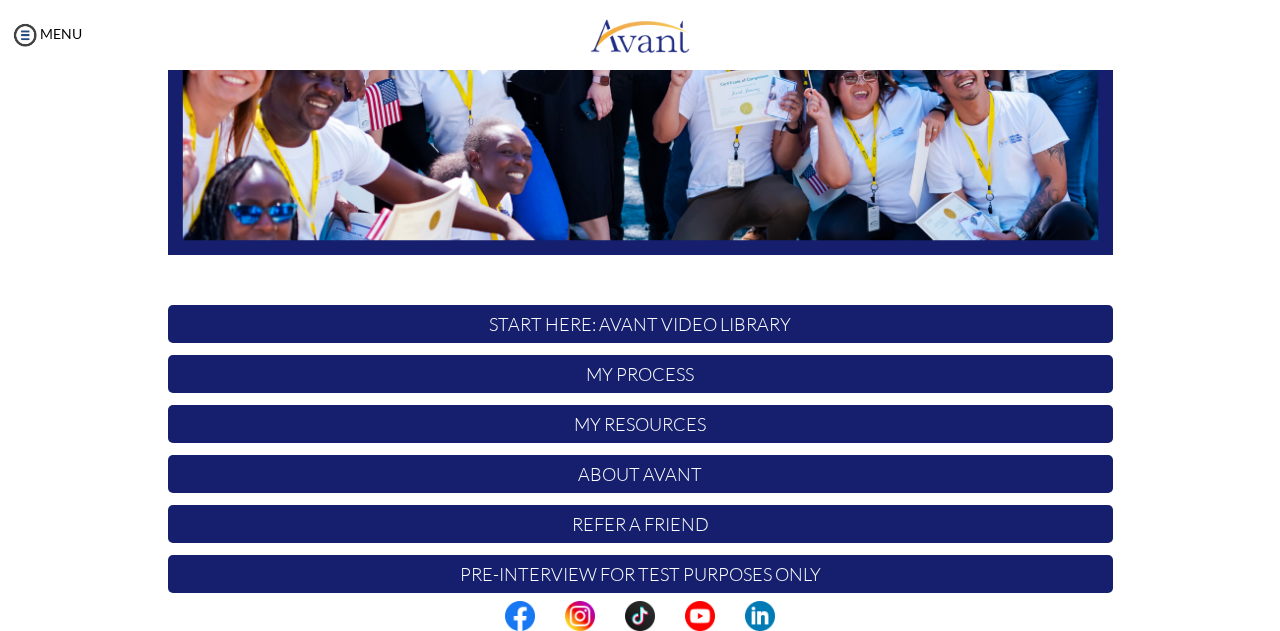 scroll, scrollTop: 480, scrollLeft: 0, axis: vertical 